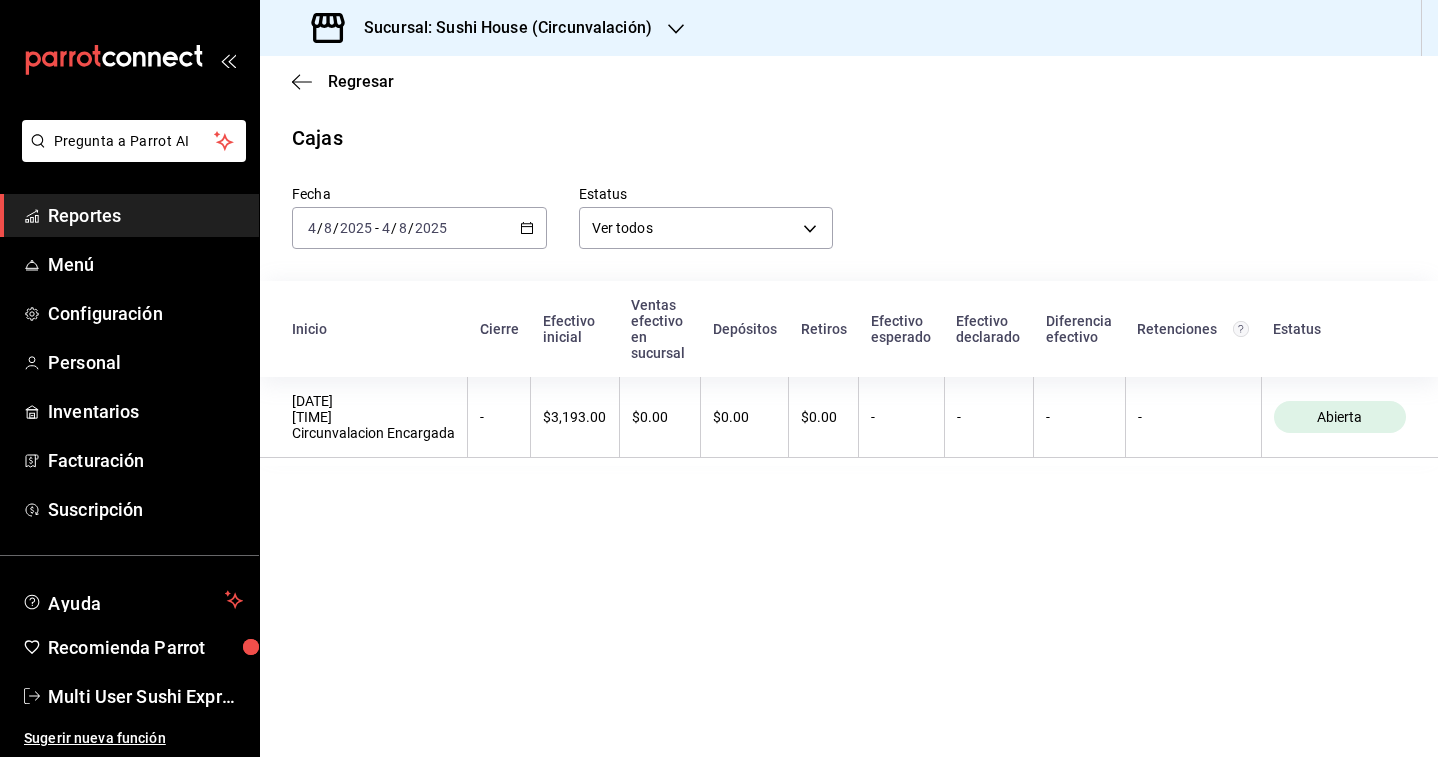 click on "Sucursal: Sushi House (Circunvalación)" at bounding box center [500, 28] 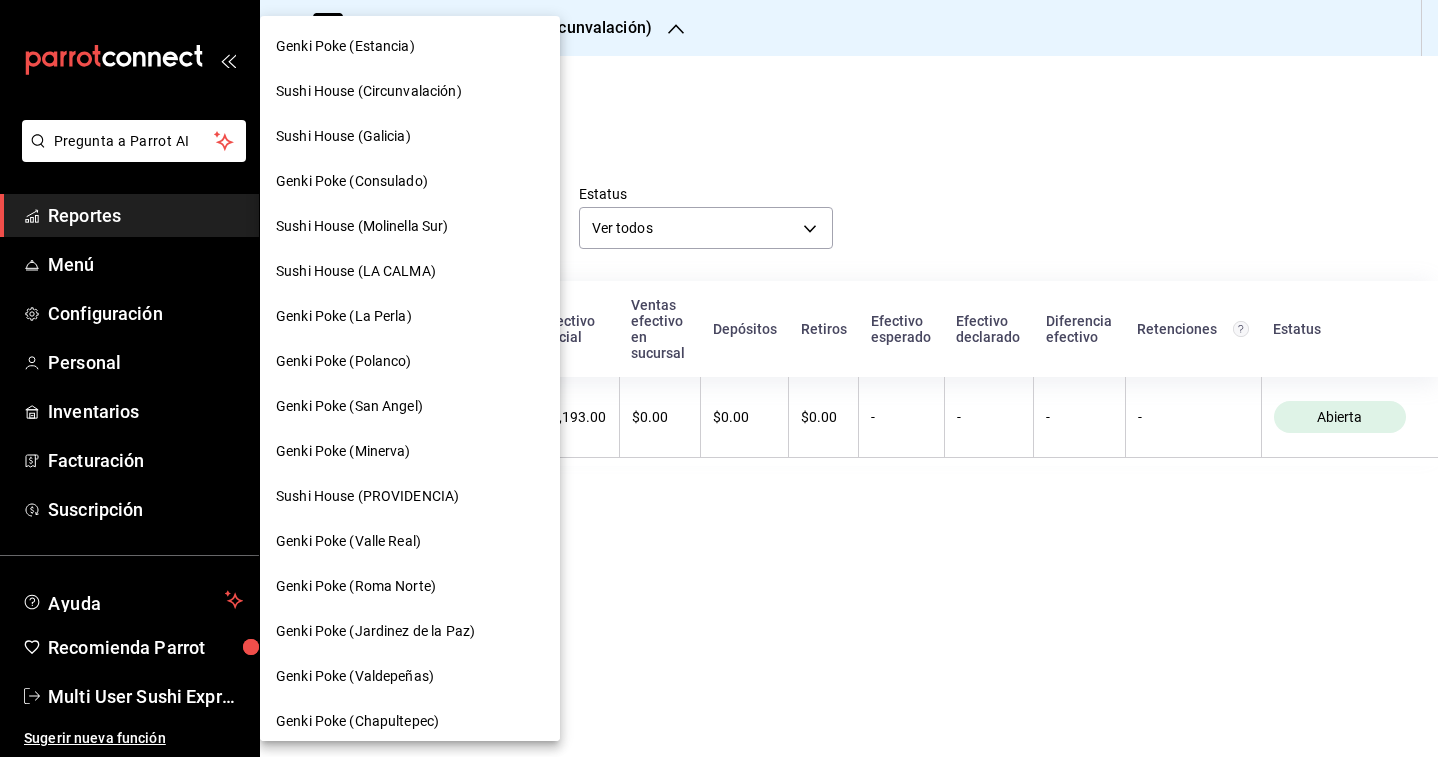 click on "Genki Poke (Estancia)" at bounding box center [410, 46] 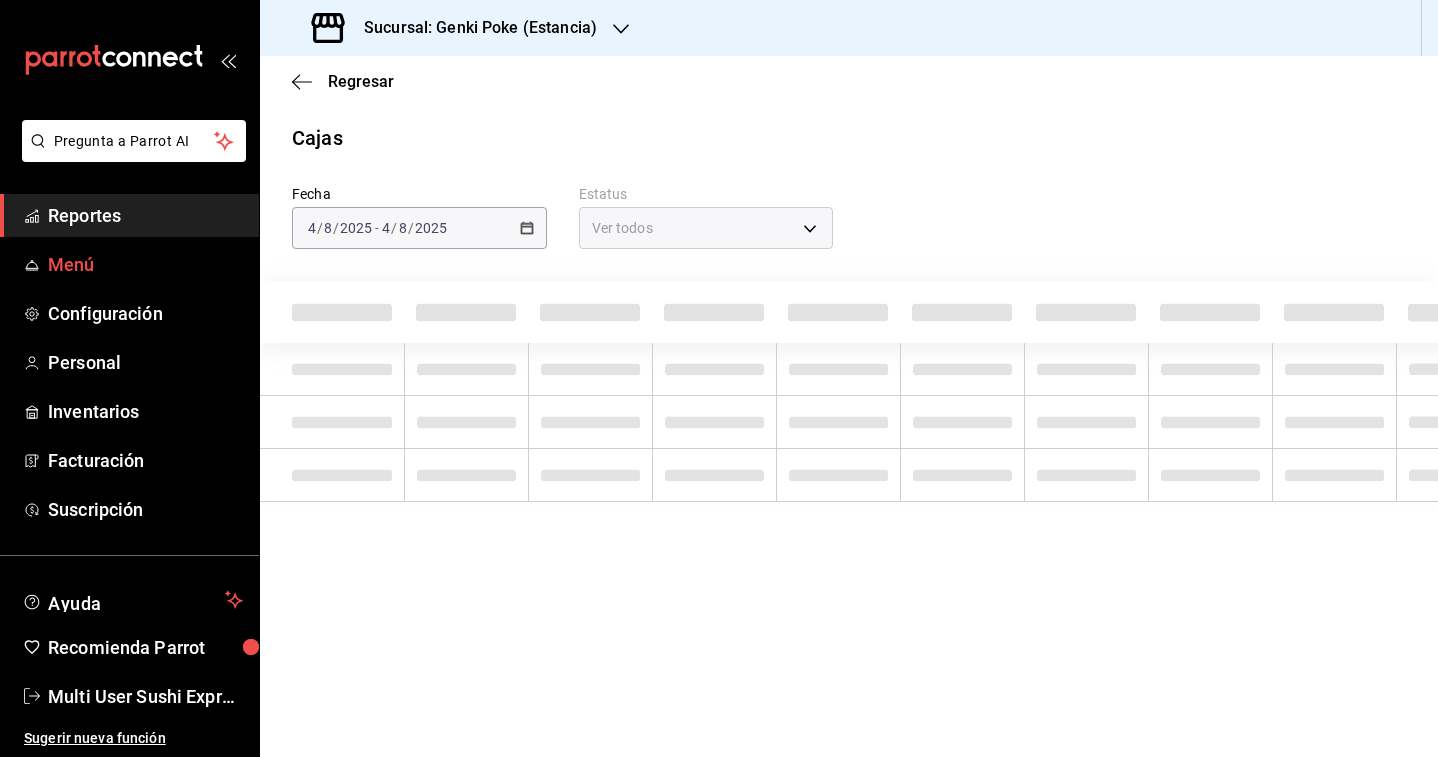 click on "Menú" at bounding box center (129, 264) 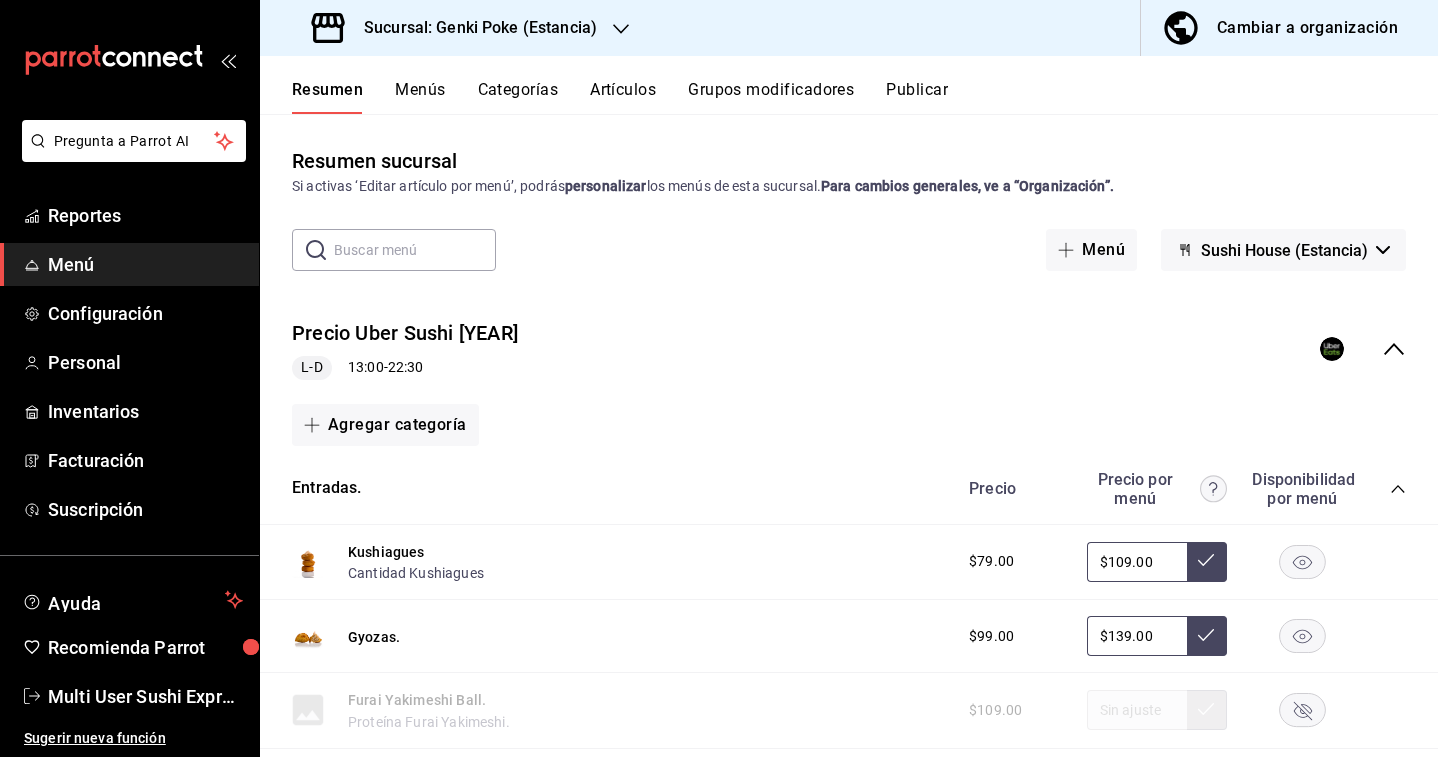 click on "Menús" at bounding box center [420, 97] 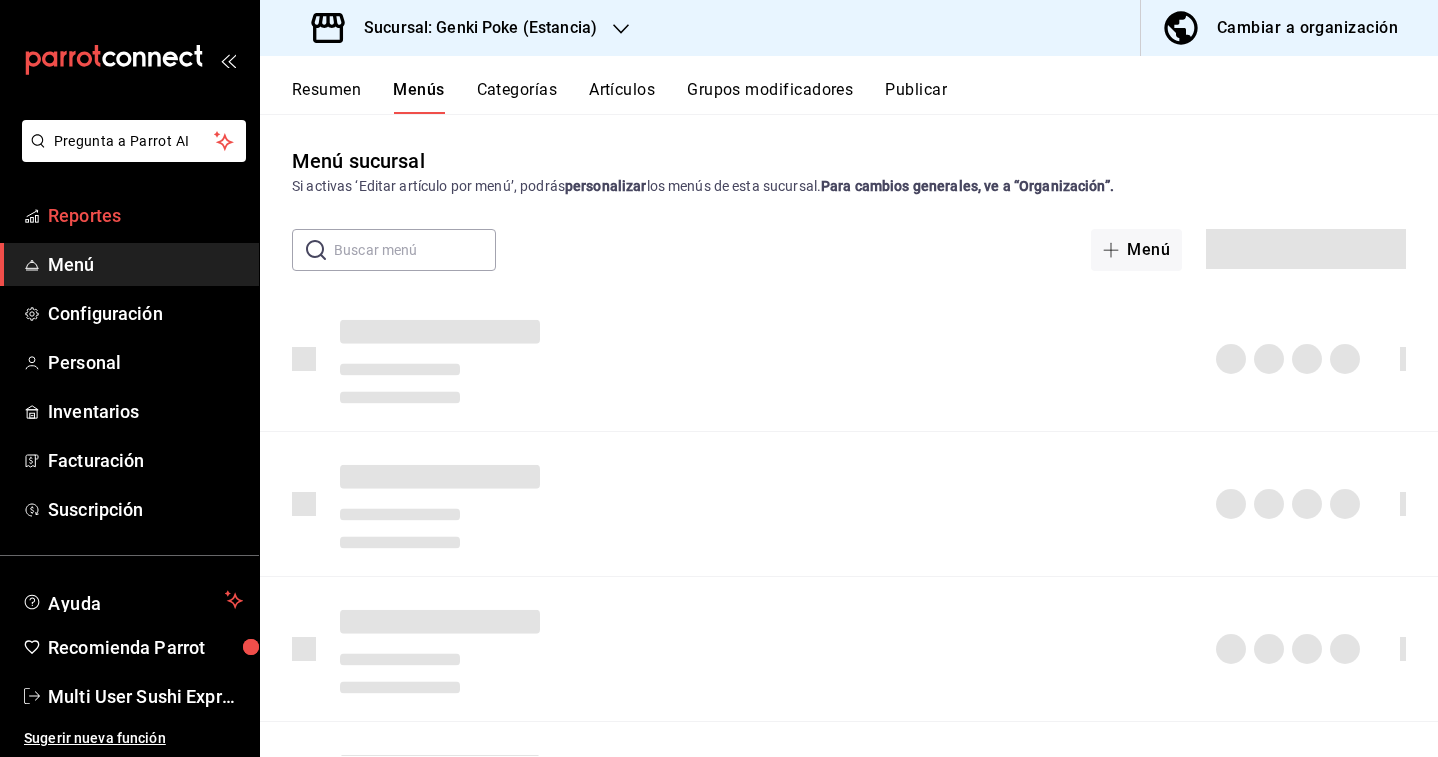 click on "Reportes" at bounding box center (145, 215) 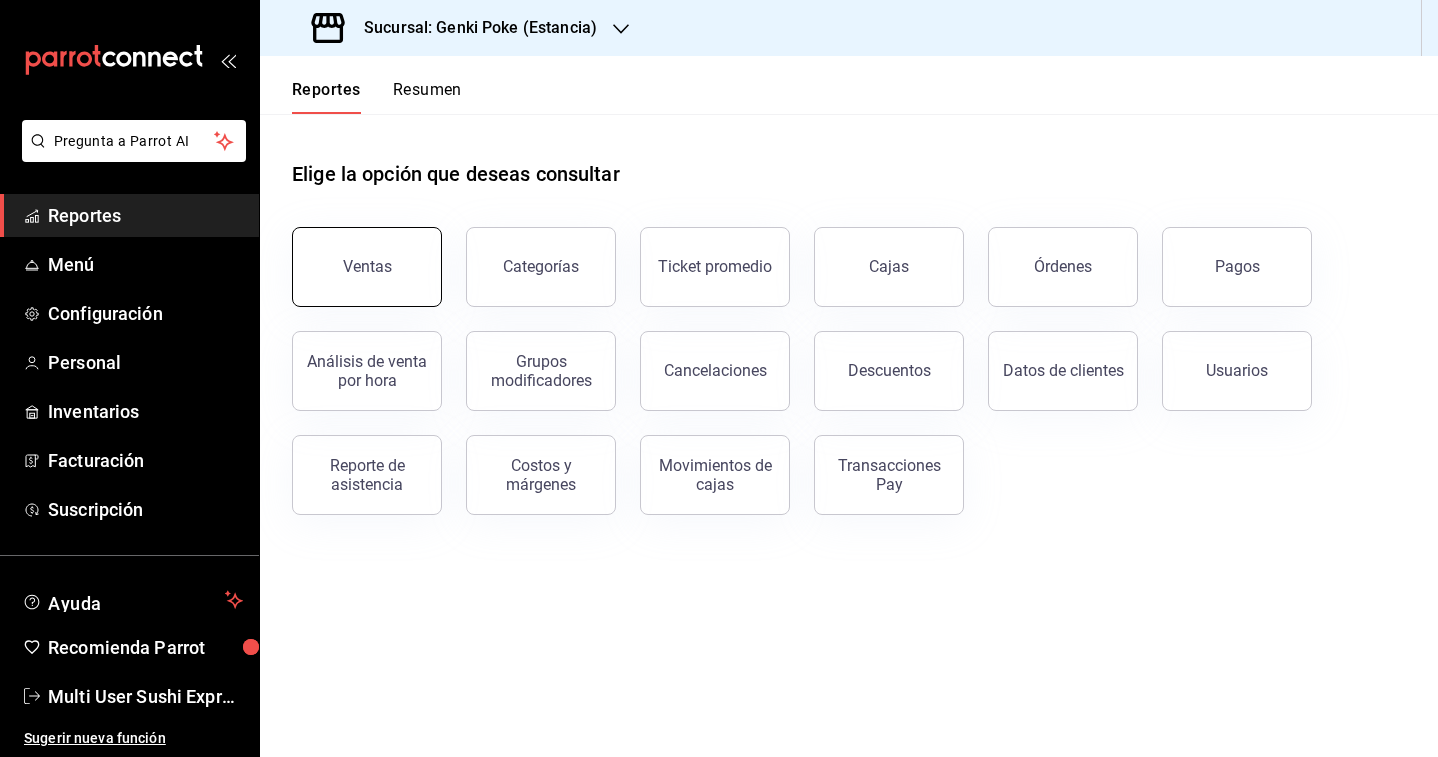 click on "Ventas" at bounding box center (367, 267) 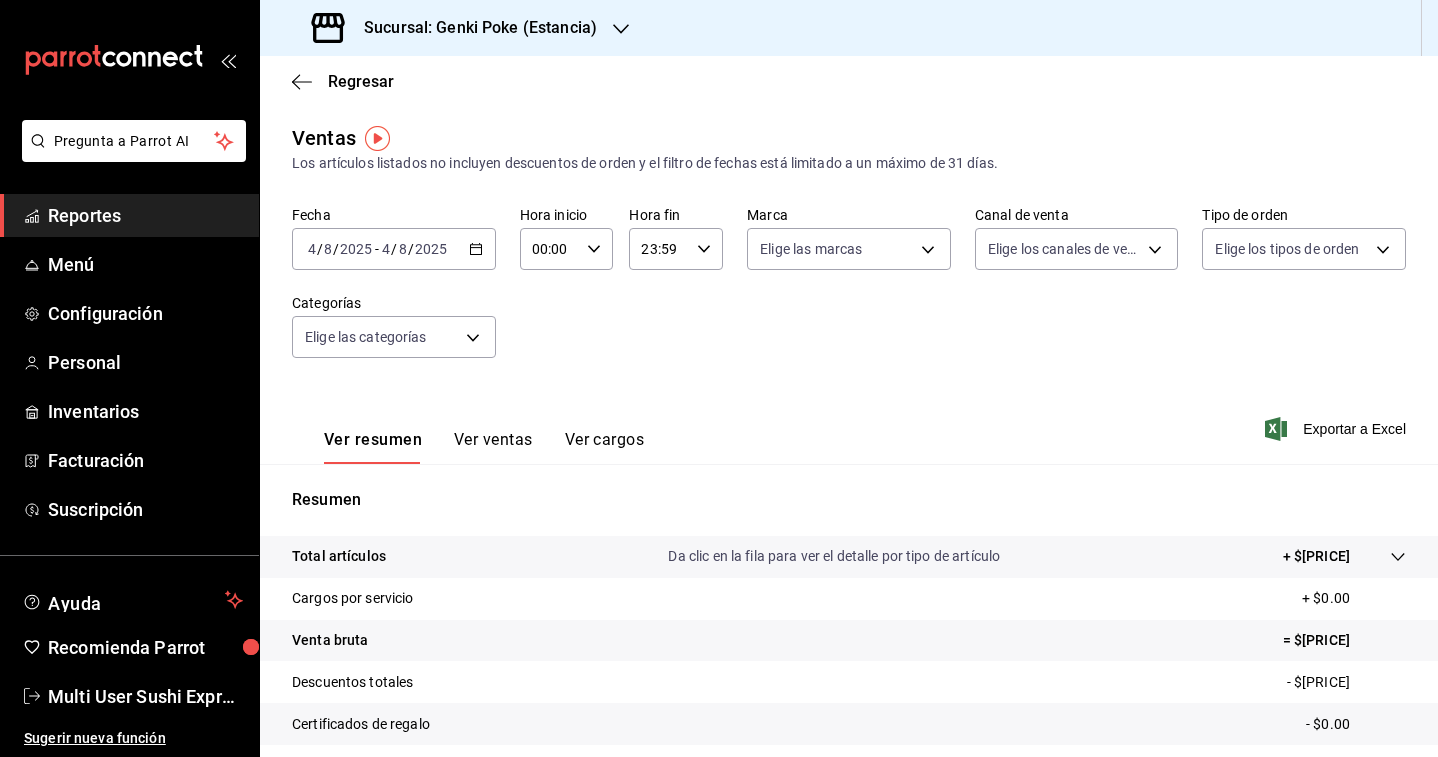 click 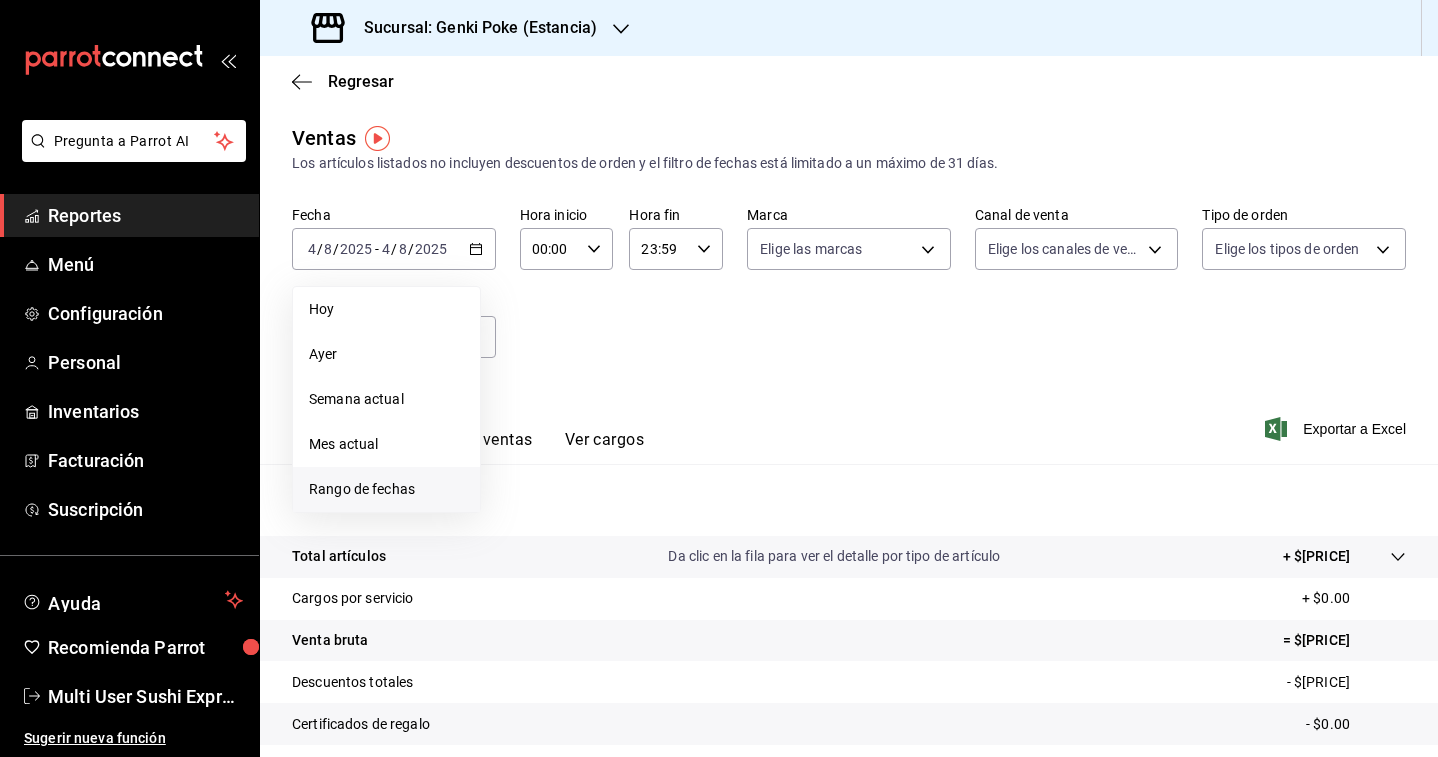 click on "Rango de fechas" at bounding box center (386, 489) 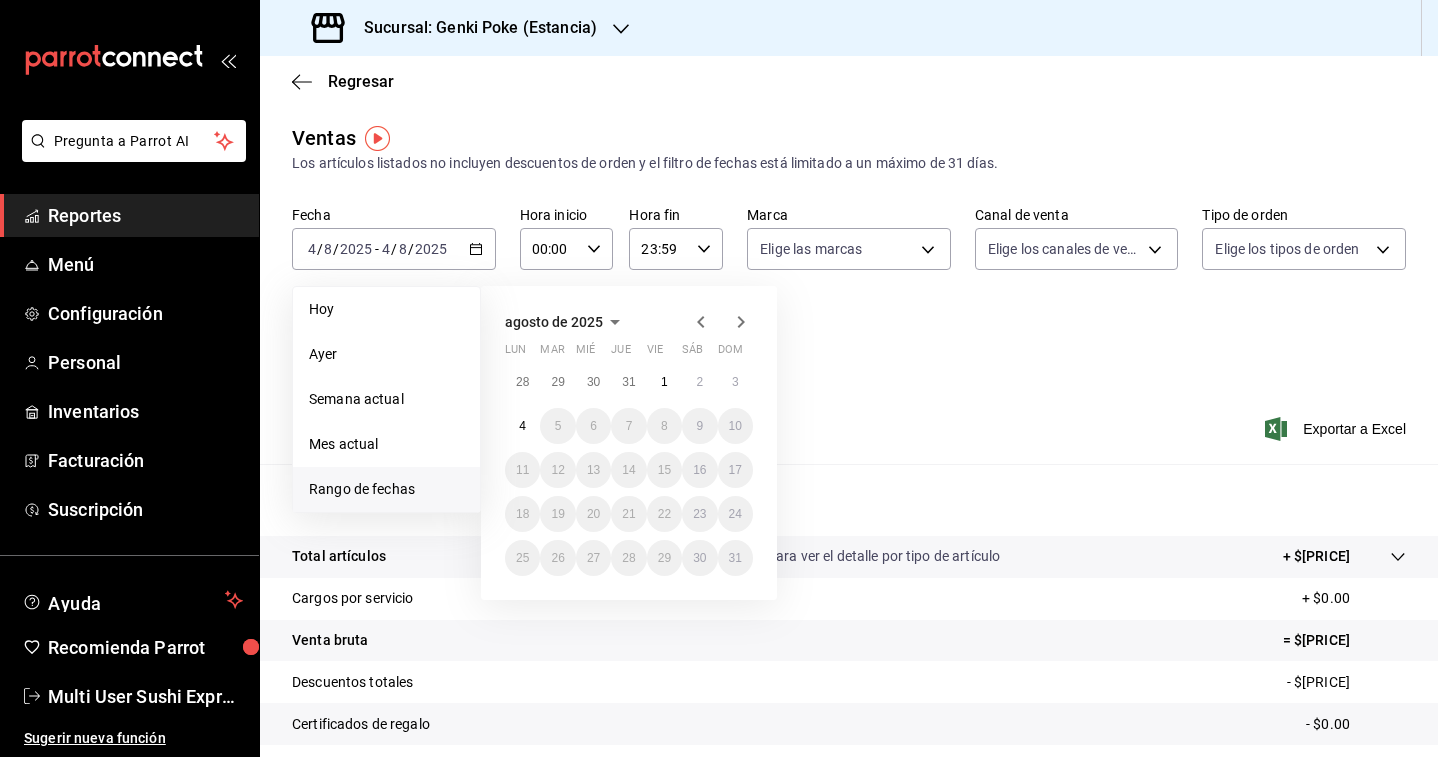 click 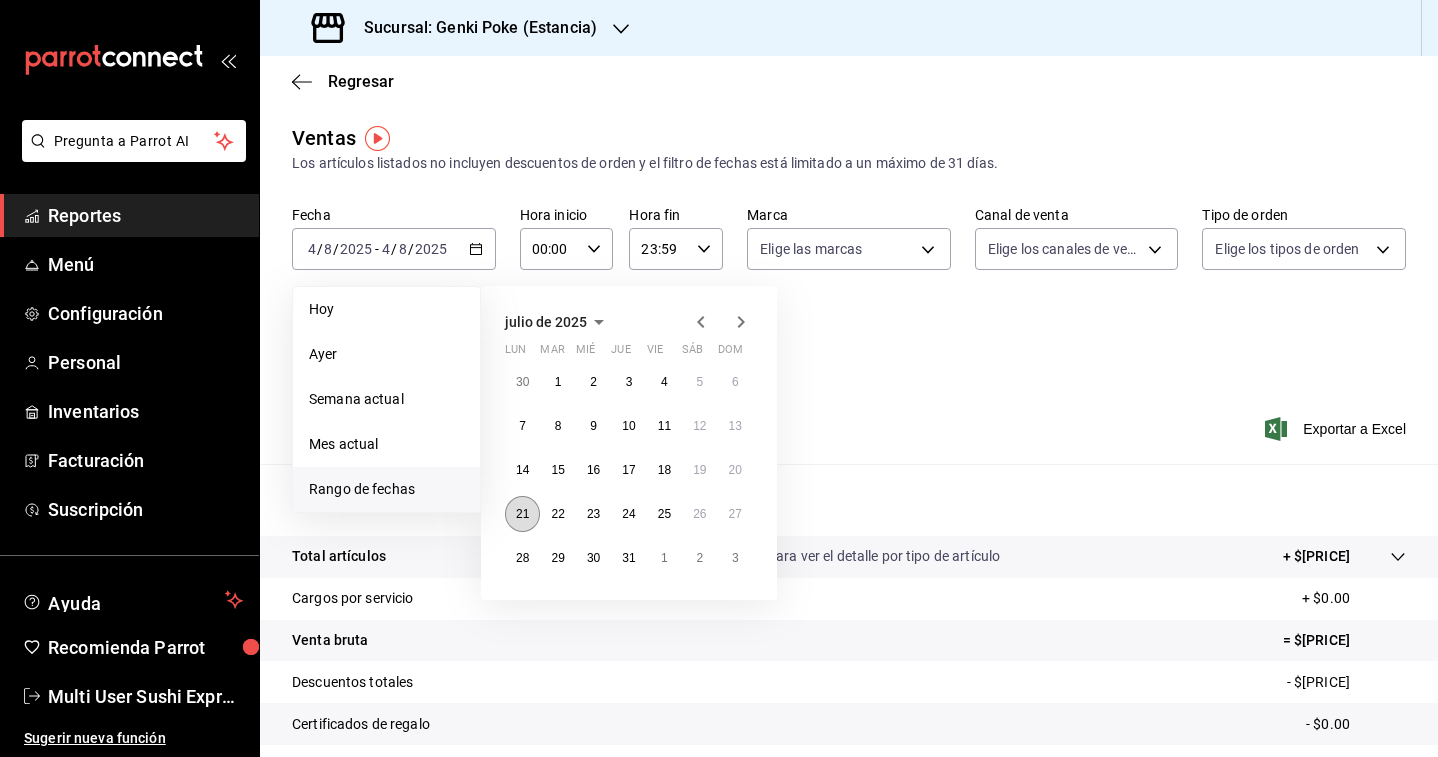 click on "21" at bounding box center [522, 514] 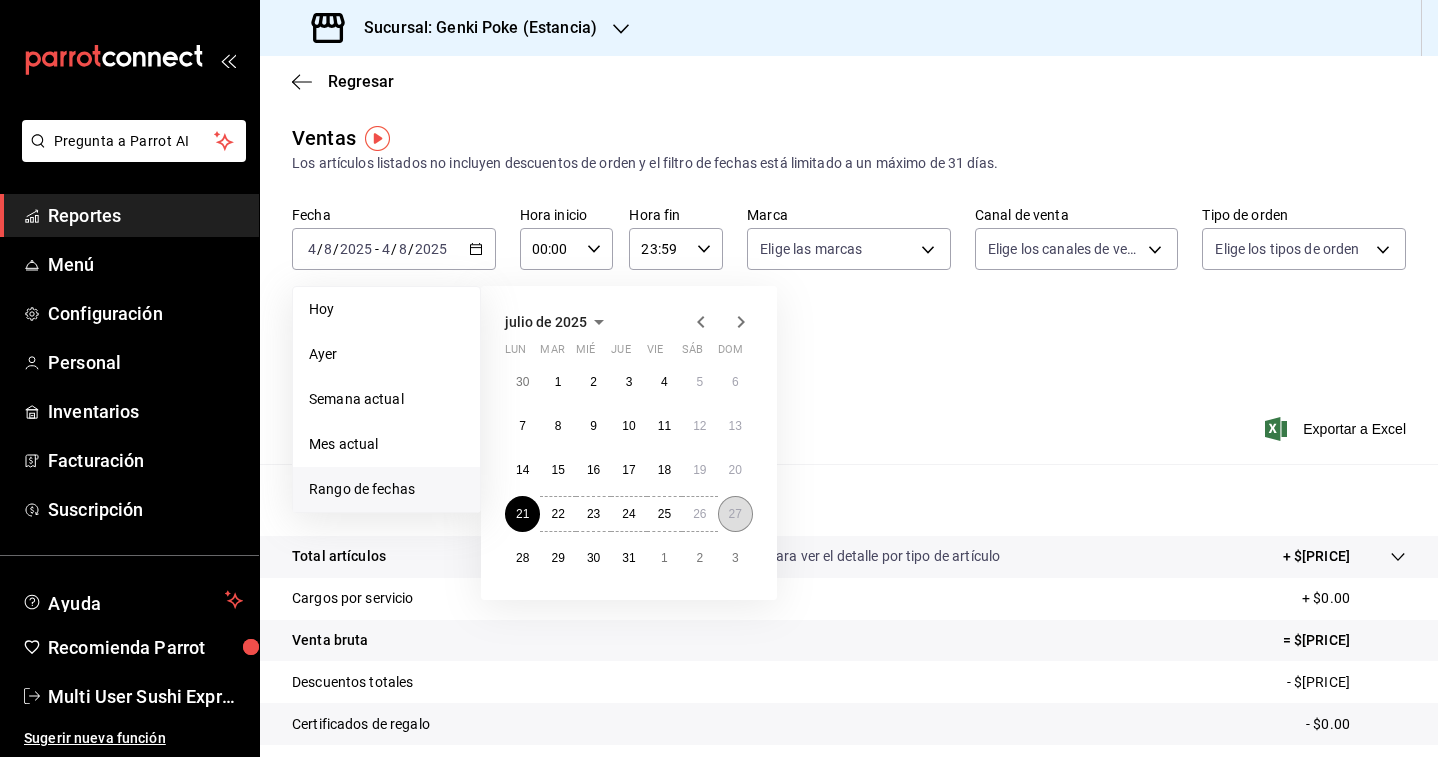 click on "27" at bounding box center (735, 514) 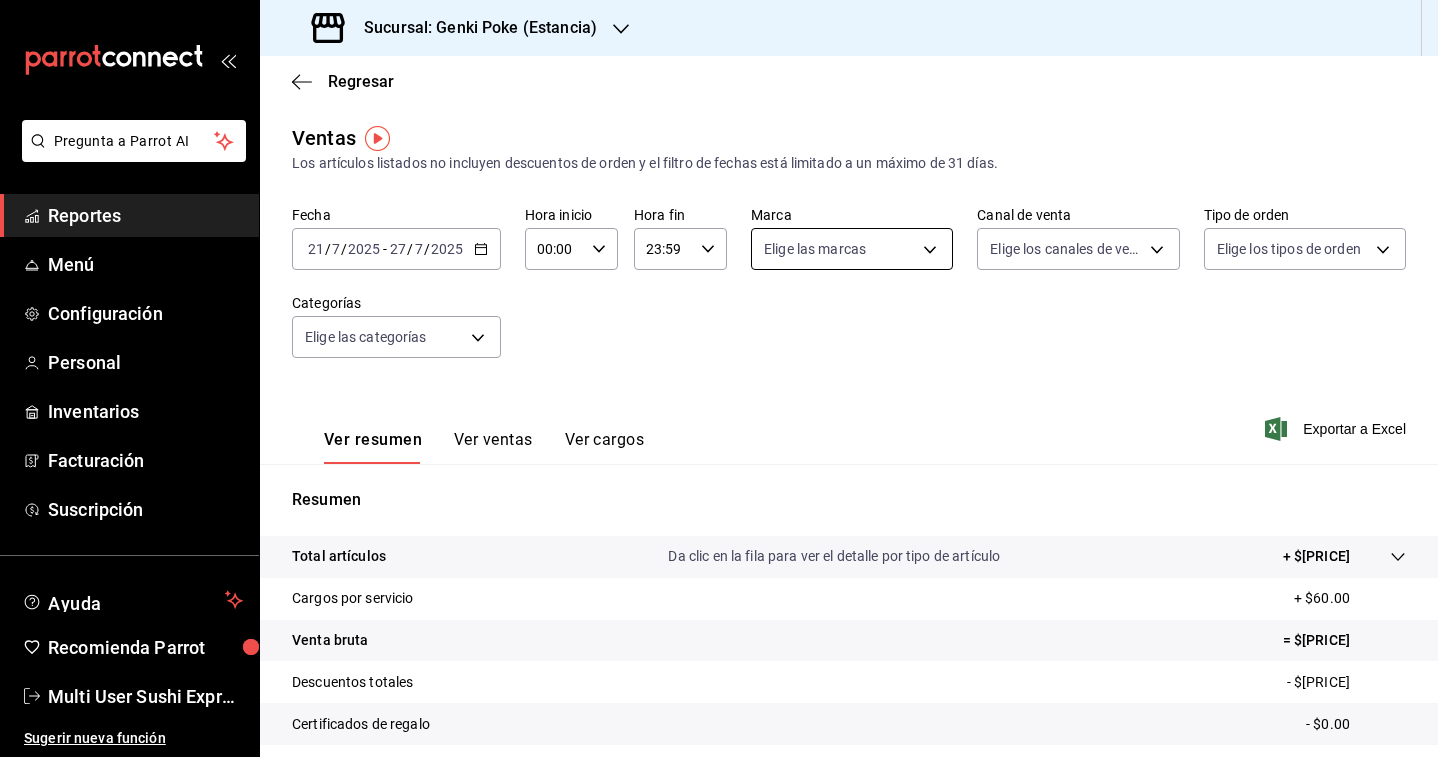 click on "Pregunta a Parrot AI Reportes   Menú   Configuración   Personal   Inventarios   Facturación   Suscripción   Ayuda Recomienda Parrot   Multi User Sushi Express   Sugerir nueva función   Sucursal: Genki Poke (Estancia) Regresar Ventas Los artículos listados no incluyen descuentos de orden y el filtro de fechas está limitado a un máximo de 31 días. Fecha [DATE] [DATE] - [DATE] [DATE] Hora inicio 00:00 Hora inicio Hora fin 23:59 Hora fin Marca Elige las marcas Canal de venta Elige los canales de venta Tipo de orden Elige los tipos de orden Categorías Elige las categorías Ver resumen Ver ventas Ver cargos Exportar a Excel Resumen Total artículos Da clic en la fila para ver el detalle por tipo de artículo + $[PRICE] Cargos por servicio + $[PRICE] Venta bruta = $[PRICE] Descuentos totales - $[PRICE] Certificados de regalo - $[PRICE] Venta total = $[PRICE] Impuestos - $[PRICE] Venta neta = $[PRICE] GANA 1 MES GRATIS EN TU SUSCRIPCIÓN AQUÍ Ver video tutorial Ir a video" at bounding box center [719, 378] 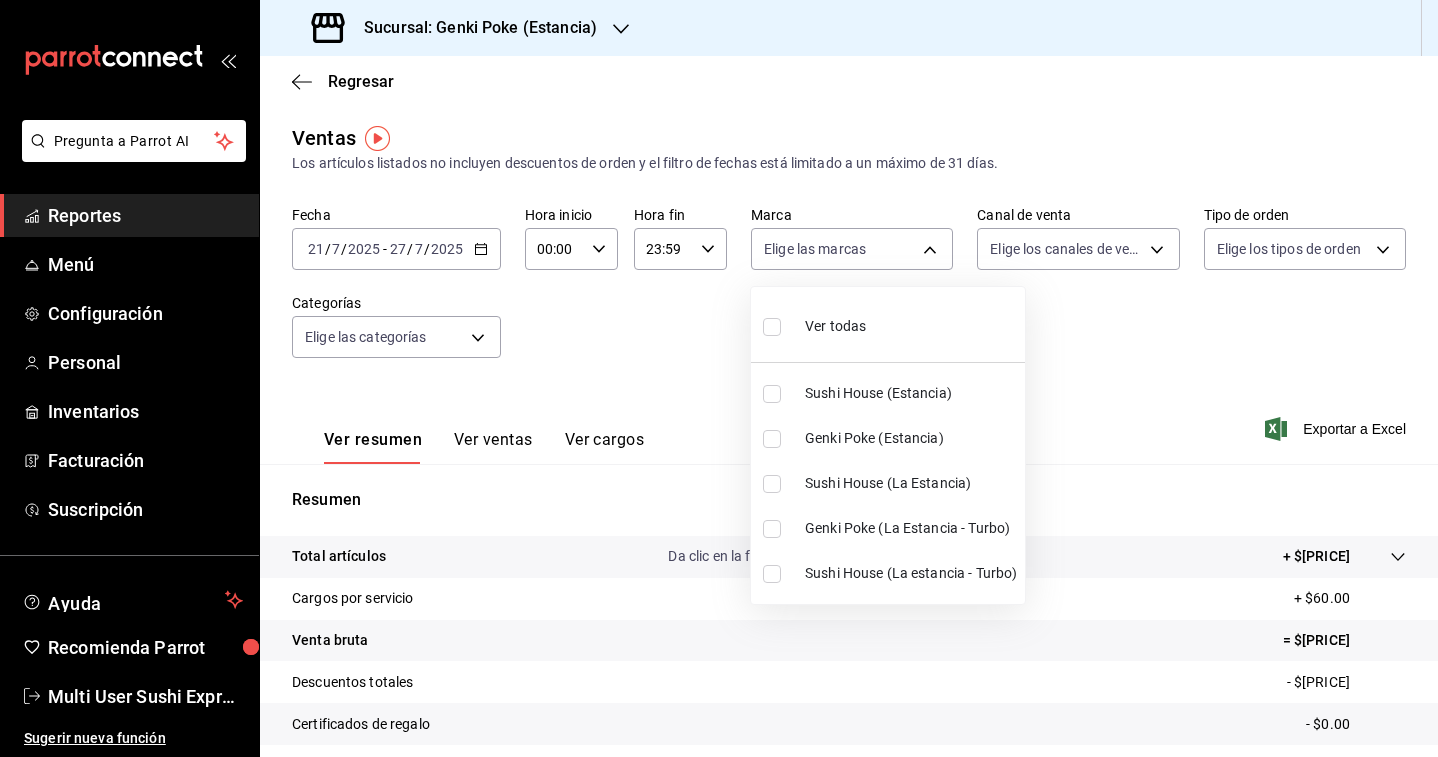click on "Ver todas" at bounding box center [814, 324] 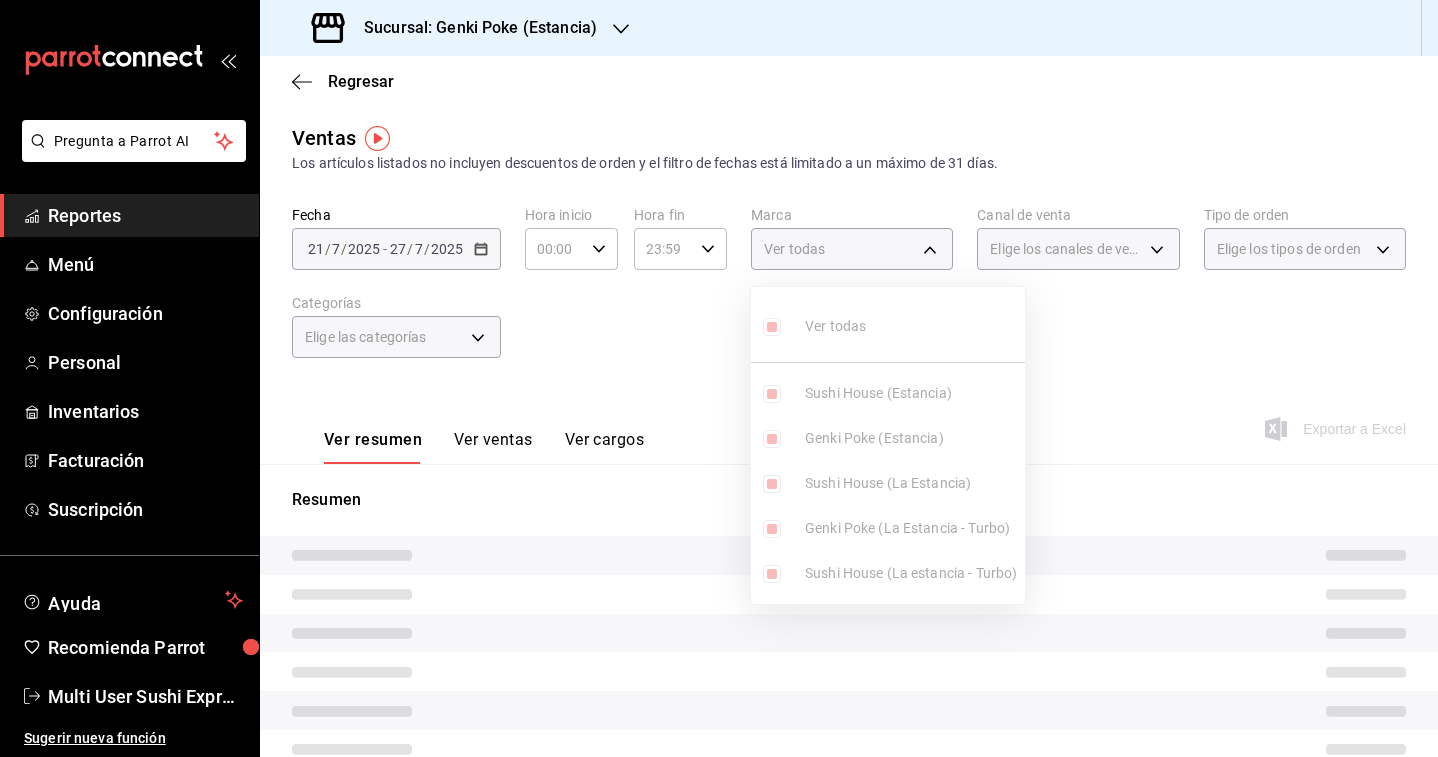 click at bounding box center [719, 378] 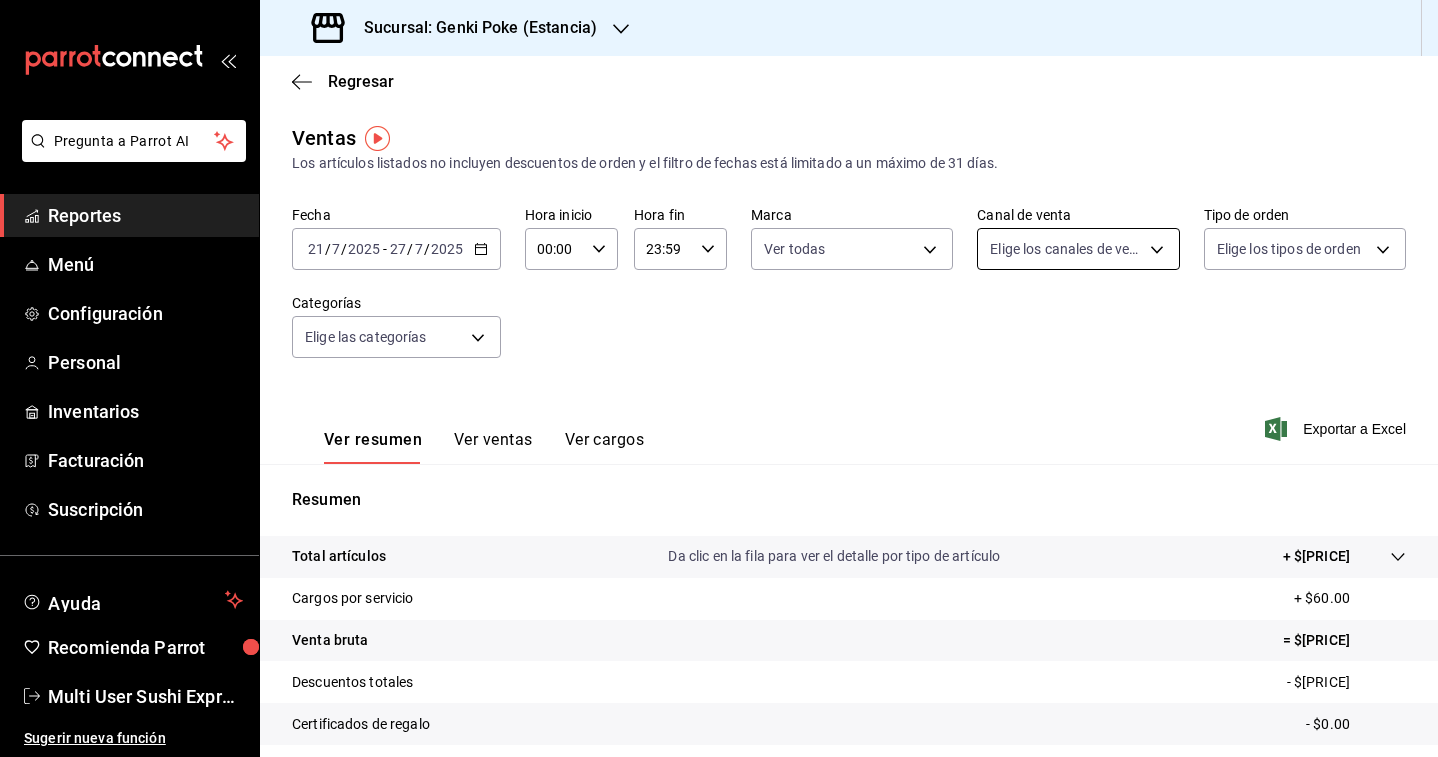 click on "Pregunta a Parrot AI Reportes   Menú   Configuración   Personal   Inventarios   Facturación   Suscripción   Ayuda Recomienda Parrot   Multi User Sushi Express   Sugerir nueva función   Sucursal: Genki Poke (Estancia) Regresar Ventas Los artículos listados no incluyen descuentos de orden y el filtro de fechas está limitado a un máximo de 31 días. Fecha [DATE] [DATE] - [DATE] [DATE] Hora inicio 00:00 Hora inicio Hora fin 23:59 Hora fin Marca Ver todas [UUID],[UUID],[UUID],[UUID],[UUID] Canal de venta Elige los canales de venta Tipo de orden Elige los tipos de orden Categorías Elige las categorías Ver resumen Ver ventas Ver cargos Exportar a Excel Resumen Total artículos Da clic en la fila para ver el detalle por tipo de artículo + $[PRICE] Cargos por servicio + $[PRICE] Venta bruta = $[PRICE] Descuentos totales - $[PRICE]" at bounding box center (719, 378) 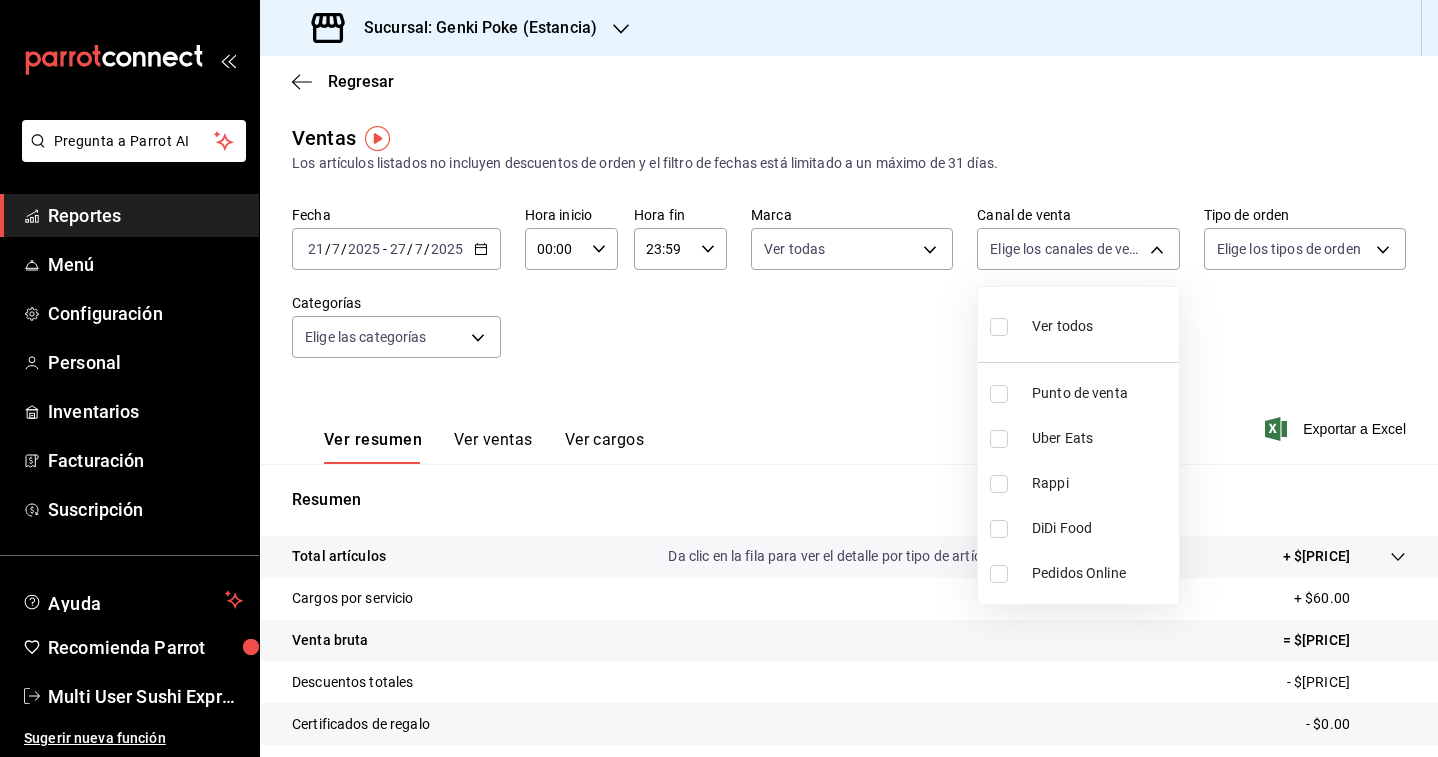 click at bounding box center [999, 327] 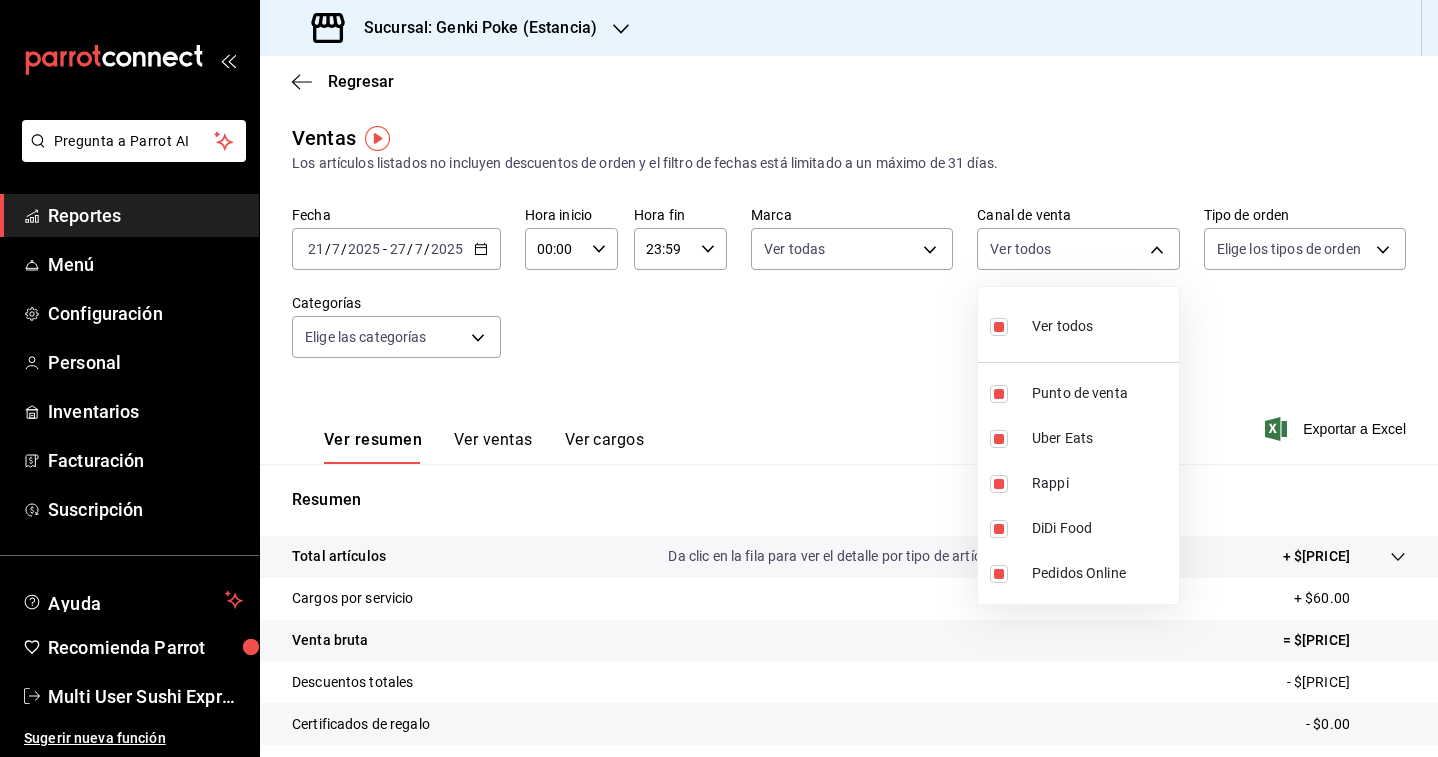 click at bounding box center (719, 378) 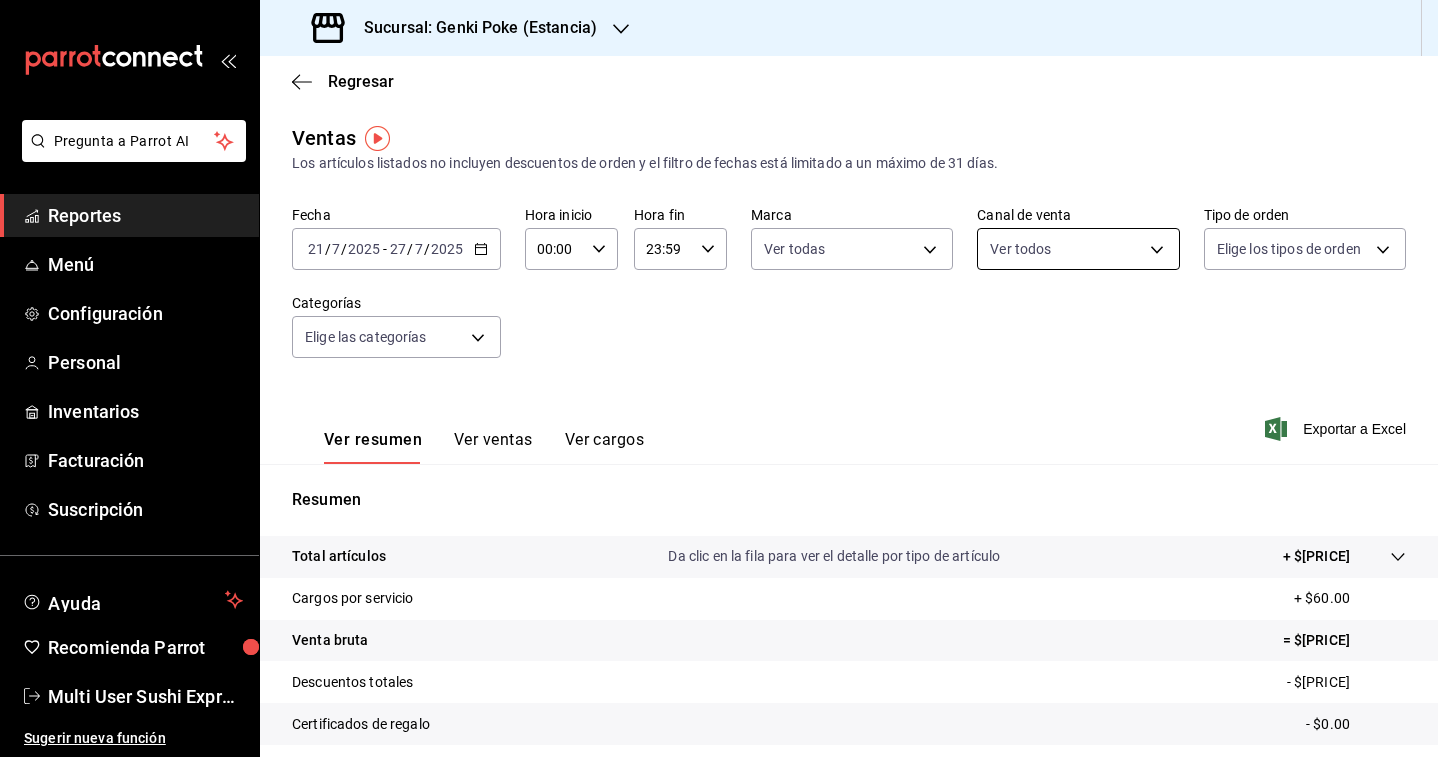 click on "Pregunta a Parrot AI Reportes   Menú   Configuración   Personal   Inventarios   Facturación   Suscripción   Ayuda Recomienda Parrot   Multi User Sushi Express   Sugerir nueva función   Sucursal: Genki Poke (Estancia) Regresar Ventas Los artículos listados no incluyen descuentos de orden y el filtro de fechas está limitado a un máximo de 31 días. Fecha [DATE] [DATE] - [DATE] [DATE] Hora inicio 00:00 Hora inicio Hora fin 23:59 Hora fin Marca Ver todas [UUID],[UUID],[UUID],[UUID],[UUID] Canal de venta Elige los canales de venta Tipo de orden Elige los tipos de orden Categorías Elige las categorías Ver resumen Ver ventas Ver cargos Exportar a Excel Resumen Total artículos Da clic en la fila para ver el detalle por tipo de artículo + $[PRICE] Cargos por servicio + $[PRICE] Venta bruta = $[PRICE] - $[PRICE]" at bounding box center (719, 378) 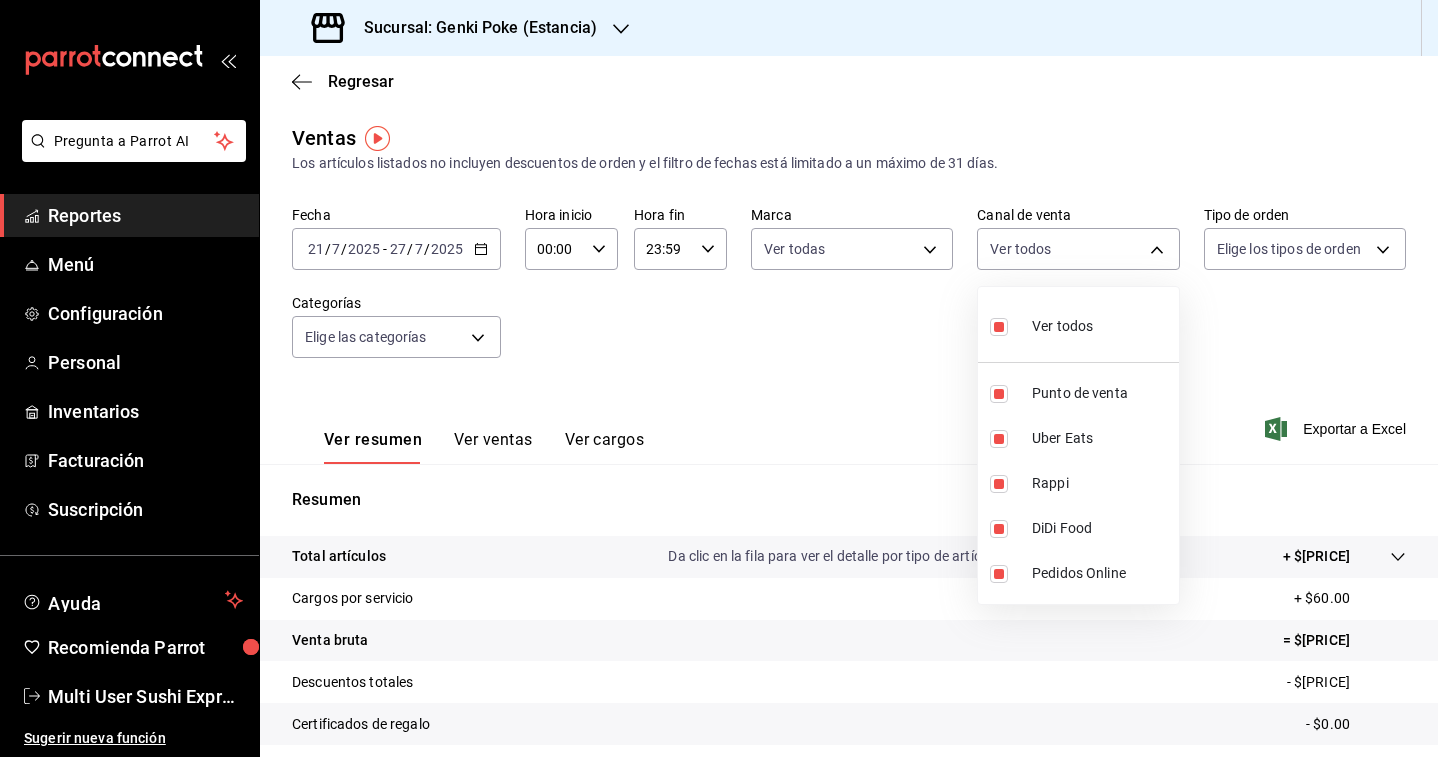 click at bounding box center (999, 327) 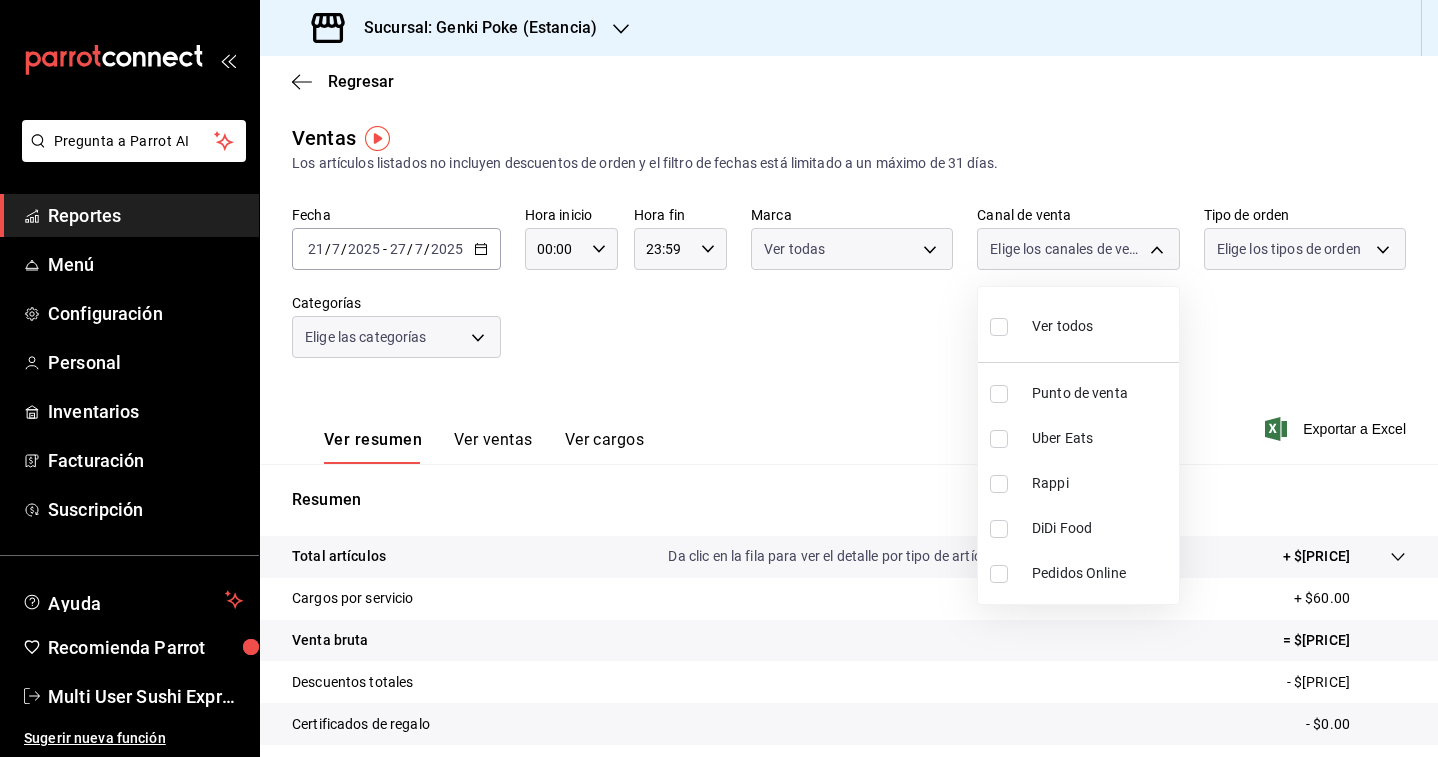 click at bounding box center [719, 378] 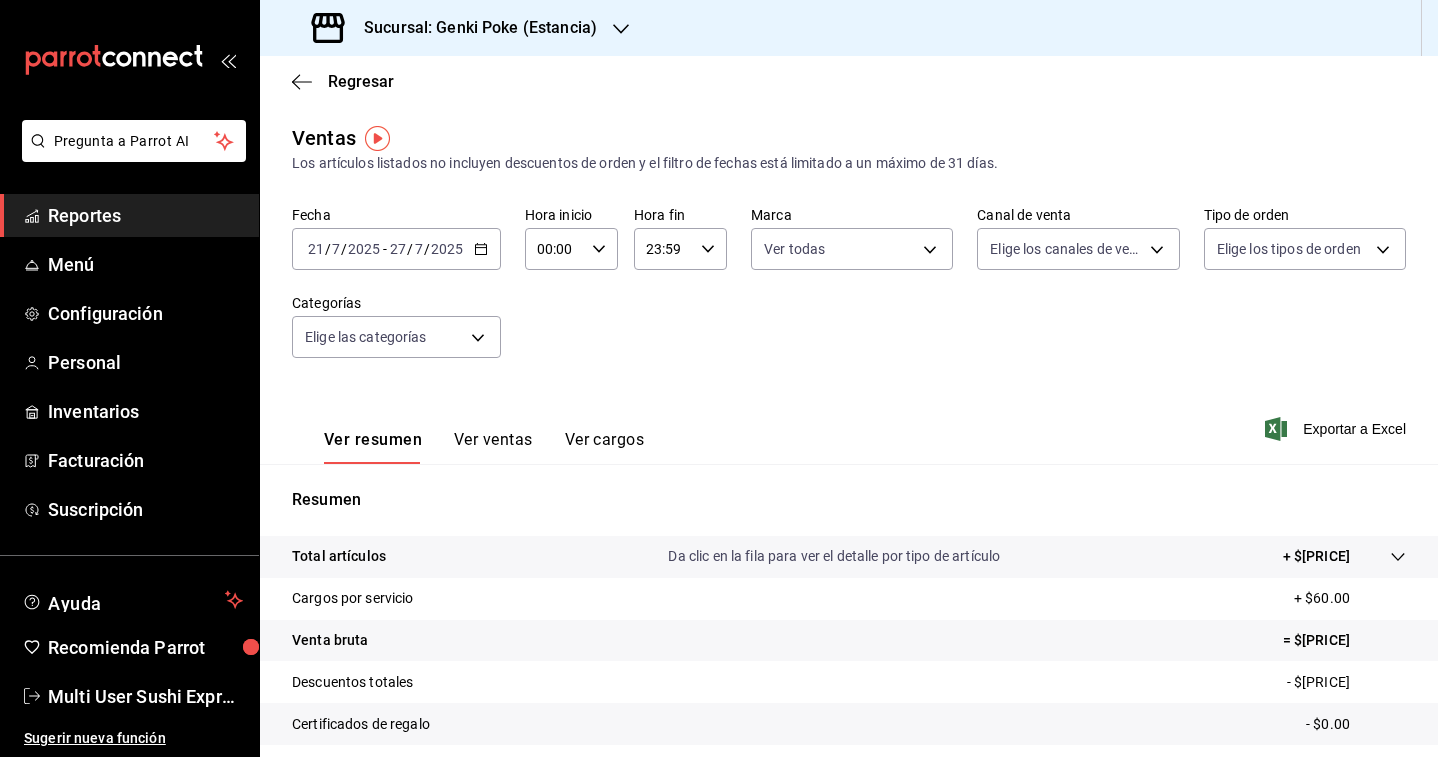 click on "Pregunta a Parrot AI Reportes   Menú   Configuración   Personal   Inventarios   Facturación   Suscripción   Ayuda Recomienda Parrot   Multi User Sushi Express   Sugerir nueva función   Sucursal: Genki Poke (Estancia) Regresar Ventas Los artículos listados no incluyen descuentos de orden y el filtro de fechas está limitado a un máximo de 31 días. Fecha [DATE] [DATE] - [DATE] [DATE] Hora inicio 00:00 Hora inicio Hora fin 23:59 Hora fin Marca Ver todas [UUID],[UUID],[UUID],[UUID],[UUID] Canal de venta Elige los canales de venta Tipo de orden Elige los tipos de orden Categorías Elige las categorías Ver resumen Ver ventas Ver cargos Exportar a Excel Resumen Total artículos Da clic en la fila para ver el detalle por tipo de artículo + $[PRICE] Cargos por servicio + $[PRICE] Venta bruta = $[PRICE] Descuentos totales - $[PRICE]" at bounding box center [719, 378] 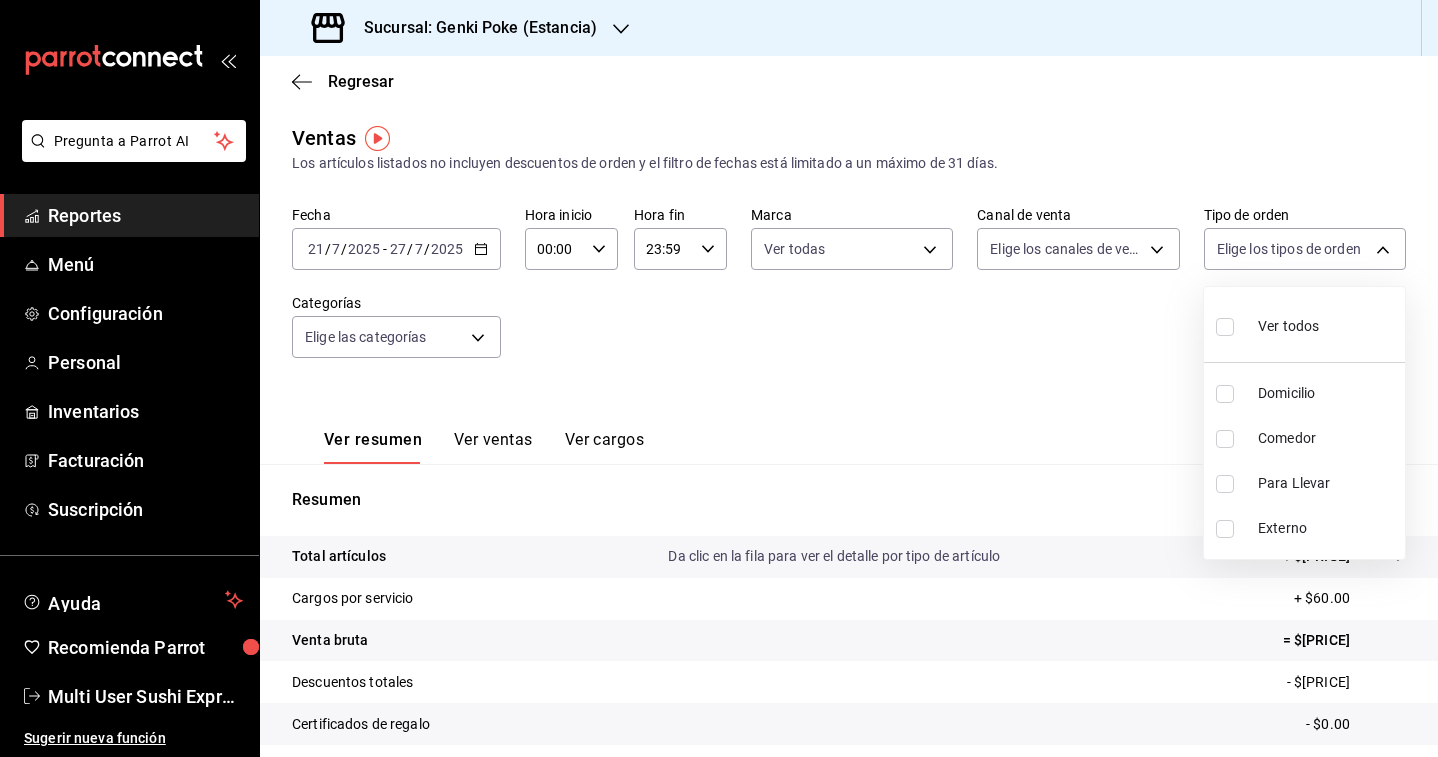 click at bounding box center [1225, 439] 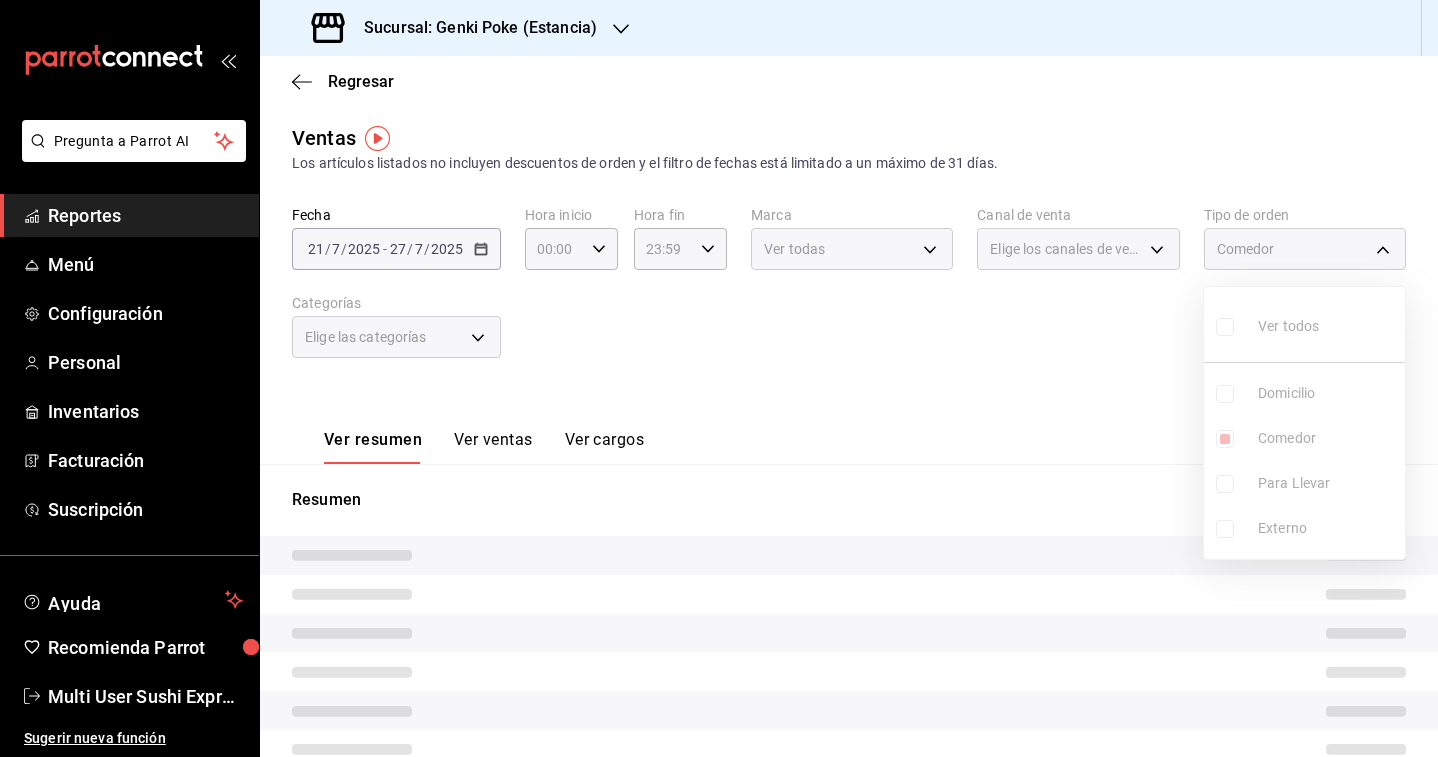 click at bounding box center (719, 378) 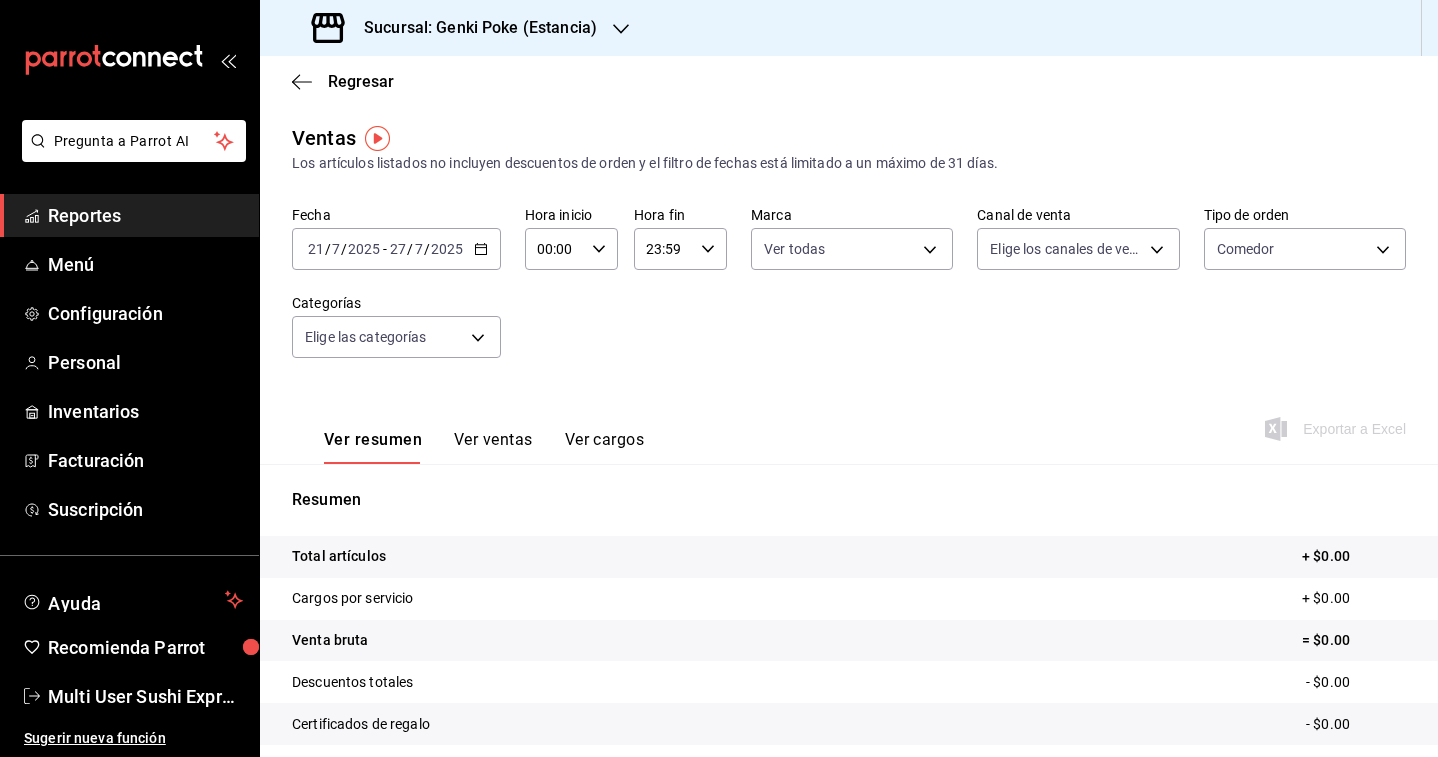 click on "[DATE] [DATE]" at bounding box center [426, 249] 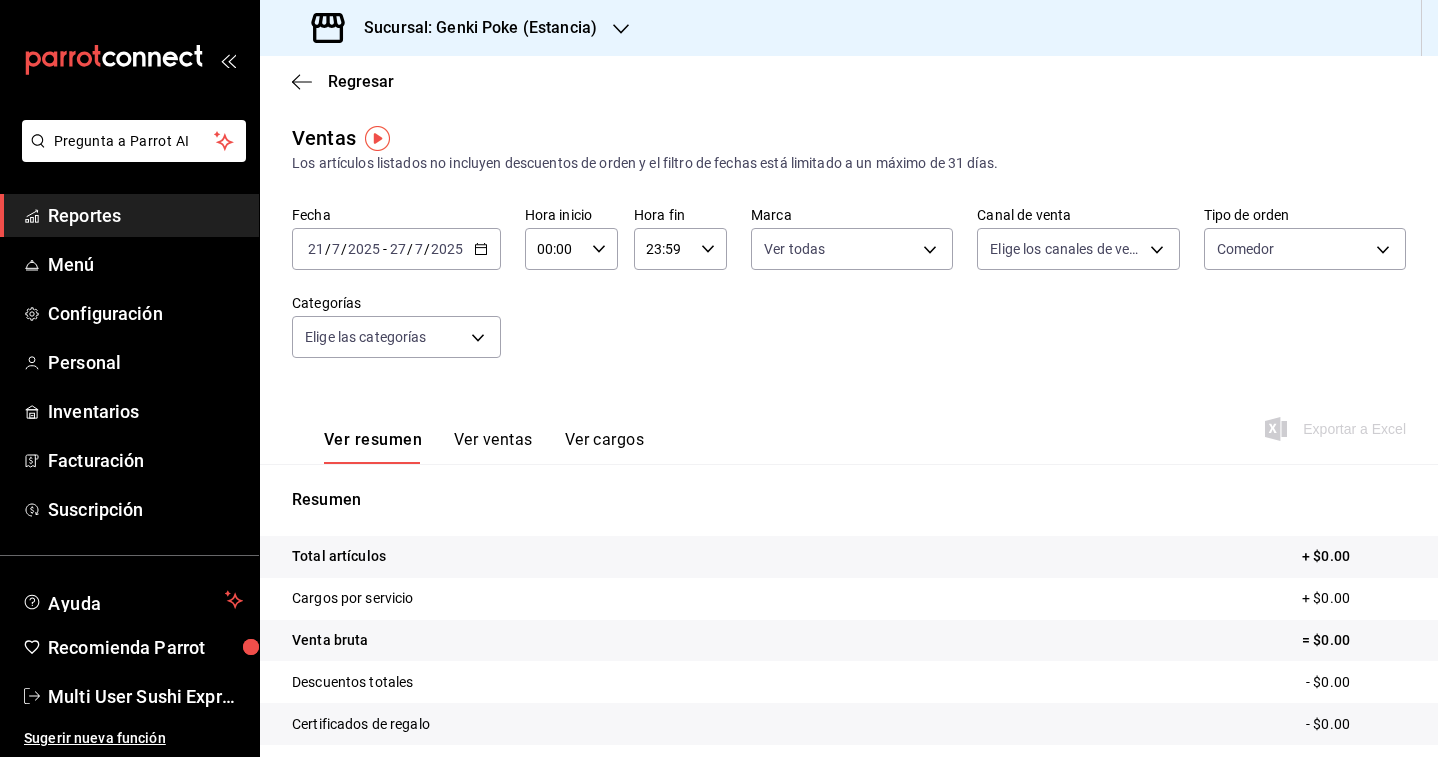 click on "Fecha [DATE] [DATE] - [DATE] [DATE] Hora inicio 00:00 Hora inicio Hora fin 23:59 Hora fin Marca Ver todas [UUID],[UUID],[UUID],[UUID],[UUID] Canal de venta Elige los canales de venta Tipo de orden Comedor [UUID] Categorías Elige las categorías" at bounding box center (849, 294) 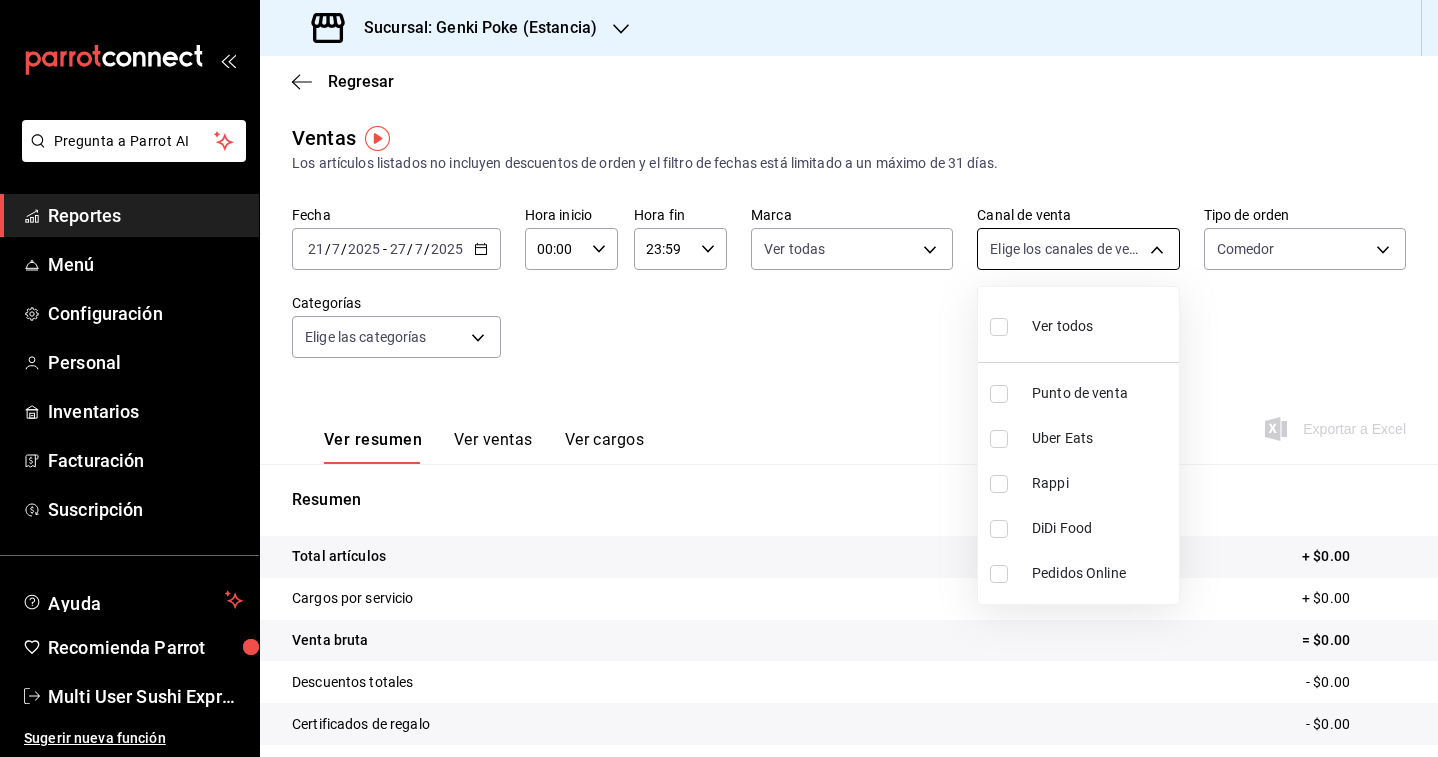 click on "Pregunta a Parrot AI Reportes   Menú   Configuración   Personal   Inventarios   Facturación   Suscripción   Ayuda Recomienda Parrot   Multi User Sushi Express   Sugerir nueva función   Sucursal: Genki Poke (Estancia) Regresar Ventas Los artículos listados no incluyen descuentos de orden y el filtro de fechas está limitado a un máximo de 31 días. Fecha [DATE] [DATE] - [DATE] [DATE] Hora inicio 00:00 Hora inicio Hora fin 23:59 Hora fin Marca Ver todas [UUID],[UUID],[UUID],[UUID],[UUID] Canal de venta Elige los canales de venta Tipo de orden Comedor [UUID] Categorías Elige las categorías Ver resumen Ver ventas Ver cargos Exportar a Excel Resumen Total artículos + $[PRICE] Cargos por servicio + $[PRICE] Venta bruta = $[PRICE] Descuentos totales - $[PRICE] Certificados de regalo - $[PRICE] Venta total = $[PRICE] Impuestos" at bounding box center (719, 378) 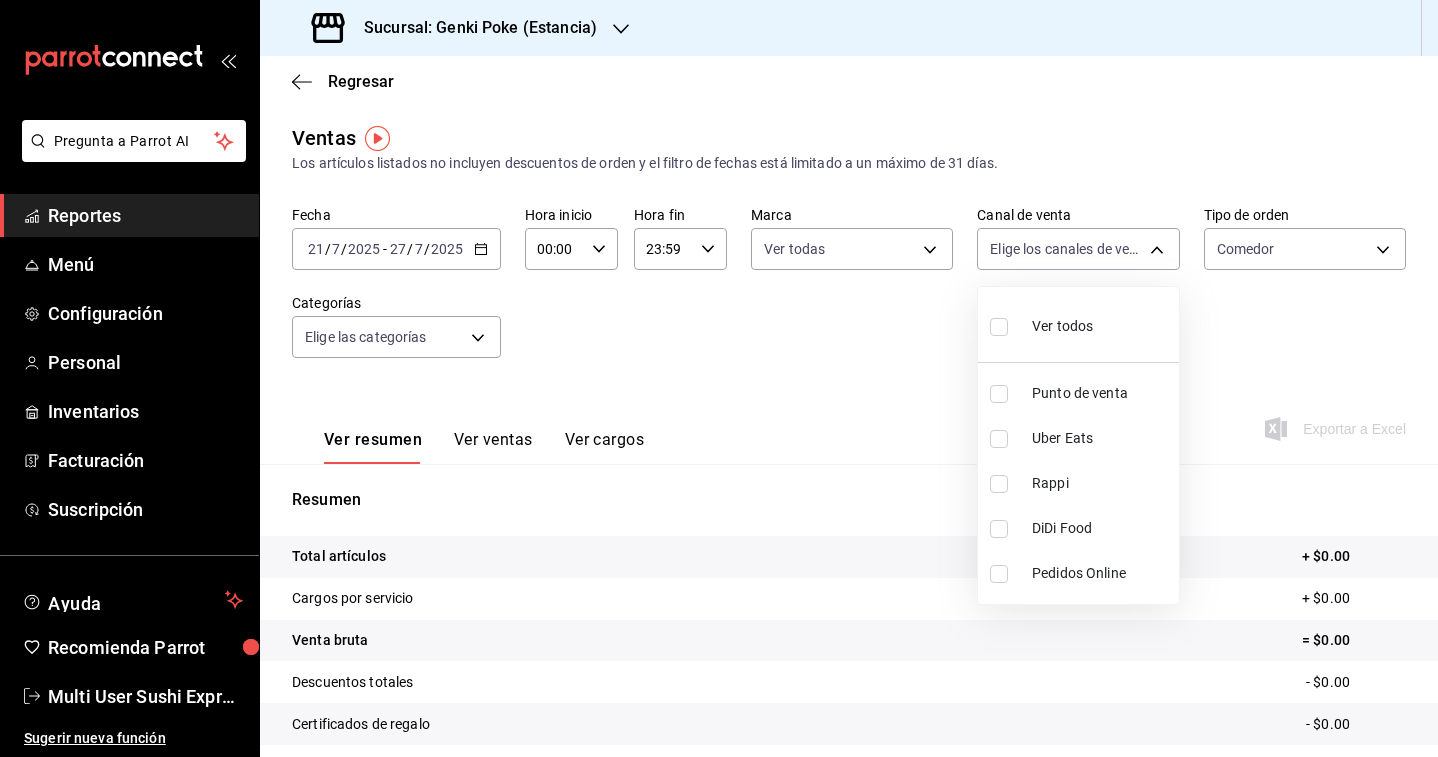 click at bounding box center (999, 394) 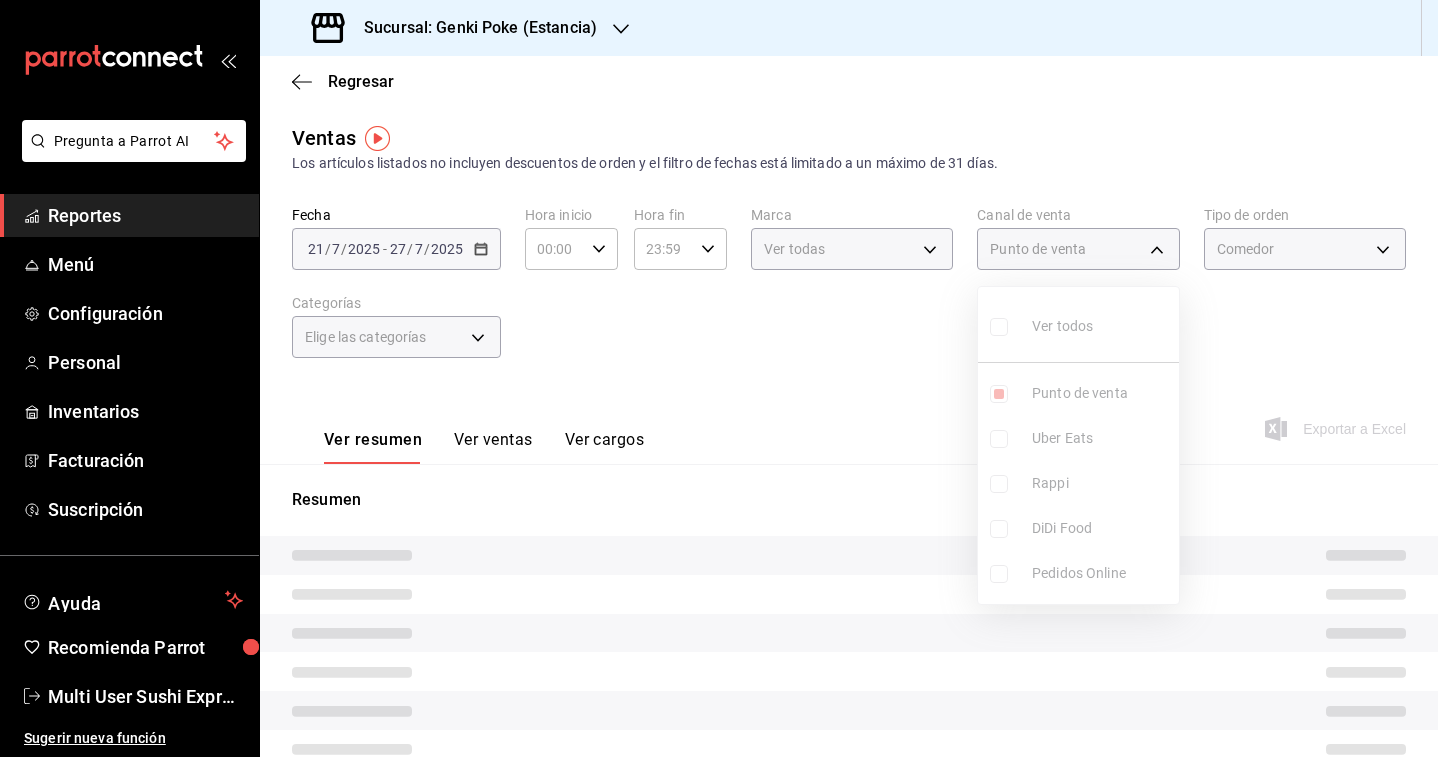 click at bounding box center (719, 378) 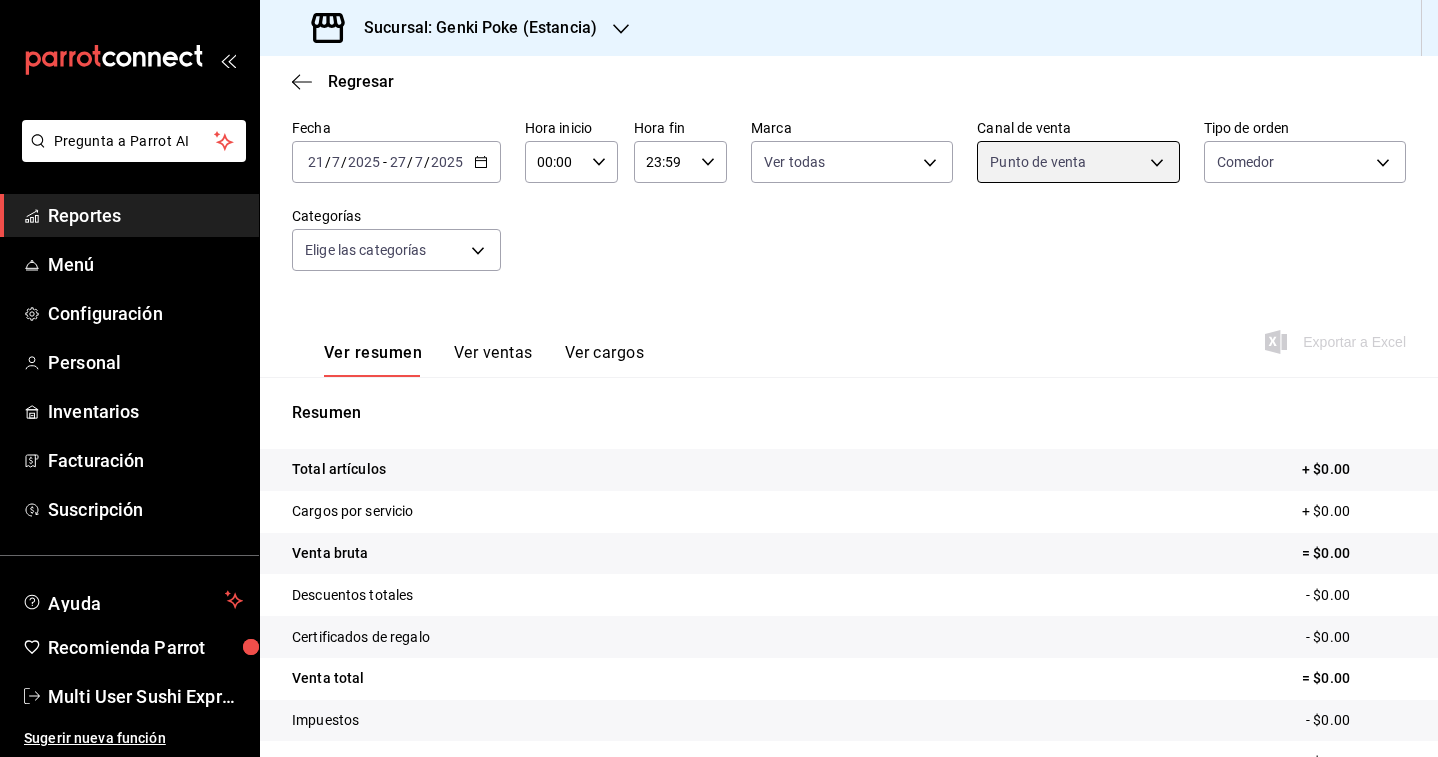 scroll, scrollTop: 113, scrollLeft: 0, axis: vertical 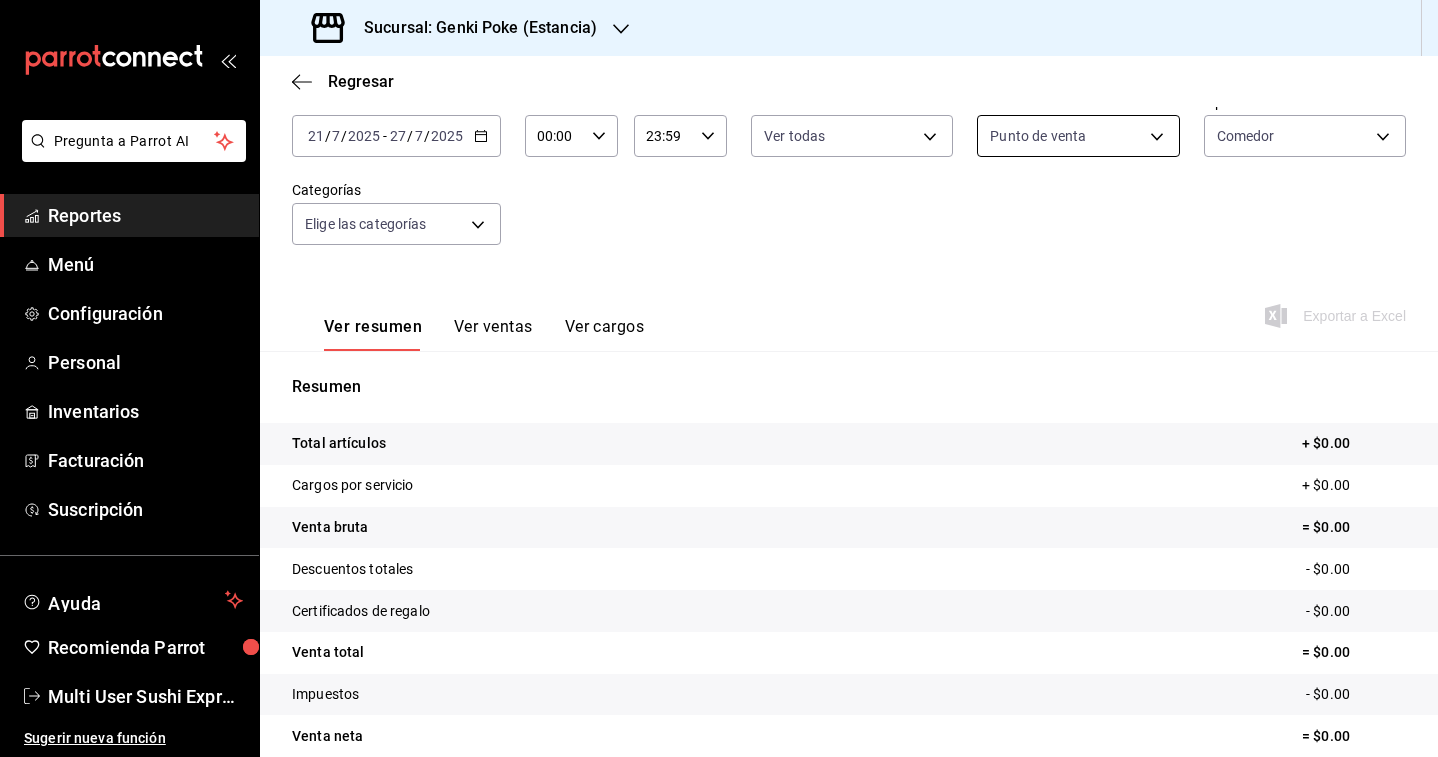 click on "Pregunta a Parrot AI Reportes   Menú   Configuración   Personal   Inventarios   Facturación   Suscripción   Ayuda Recomienda Parrot   Multi User Sushi Express   Sugerir nueva función   Sucursal: Genki Poke (Estancia) Regresar Ventas Los artículos listados no incluyen descuentos de orden y el filtro de fechas está limitado a un máximo de 31 días. Fecha [DATE] [DATE] - [DATE] [DATE] Hora inicio 00:00 Hora inicio Hora fin 23:59 Hora fin Marca Ver todas [UUID],[UUID],[UUID],[UUID],[UUID] Canal de venta Punto de venta PARROT Tipo de orden Comedor [UUID] Categorías Elige las categorías Ver resumen Ver ventas Ver cargos Exportar a Excel Resumen Total artículos + $[PRICE] Cargos por servicio + $[PRICE] Venta bruta = $[PRICE] Descuentos totales - $[PRICE] Certificados de regalo - $[PRICE] Venta total = $[PRICE] Impuestos" at bounding box center [719, 378] 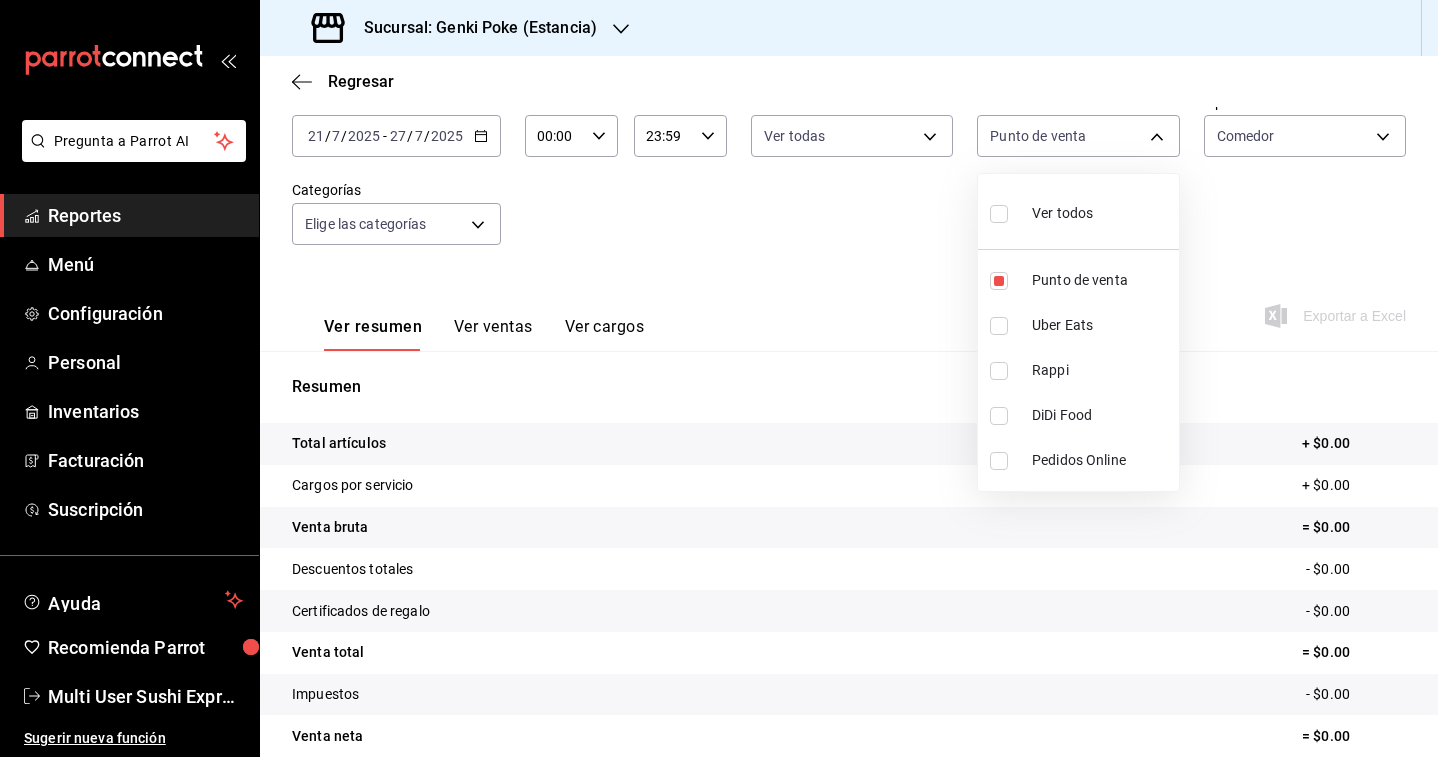 click at bounding box center (999, 461) 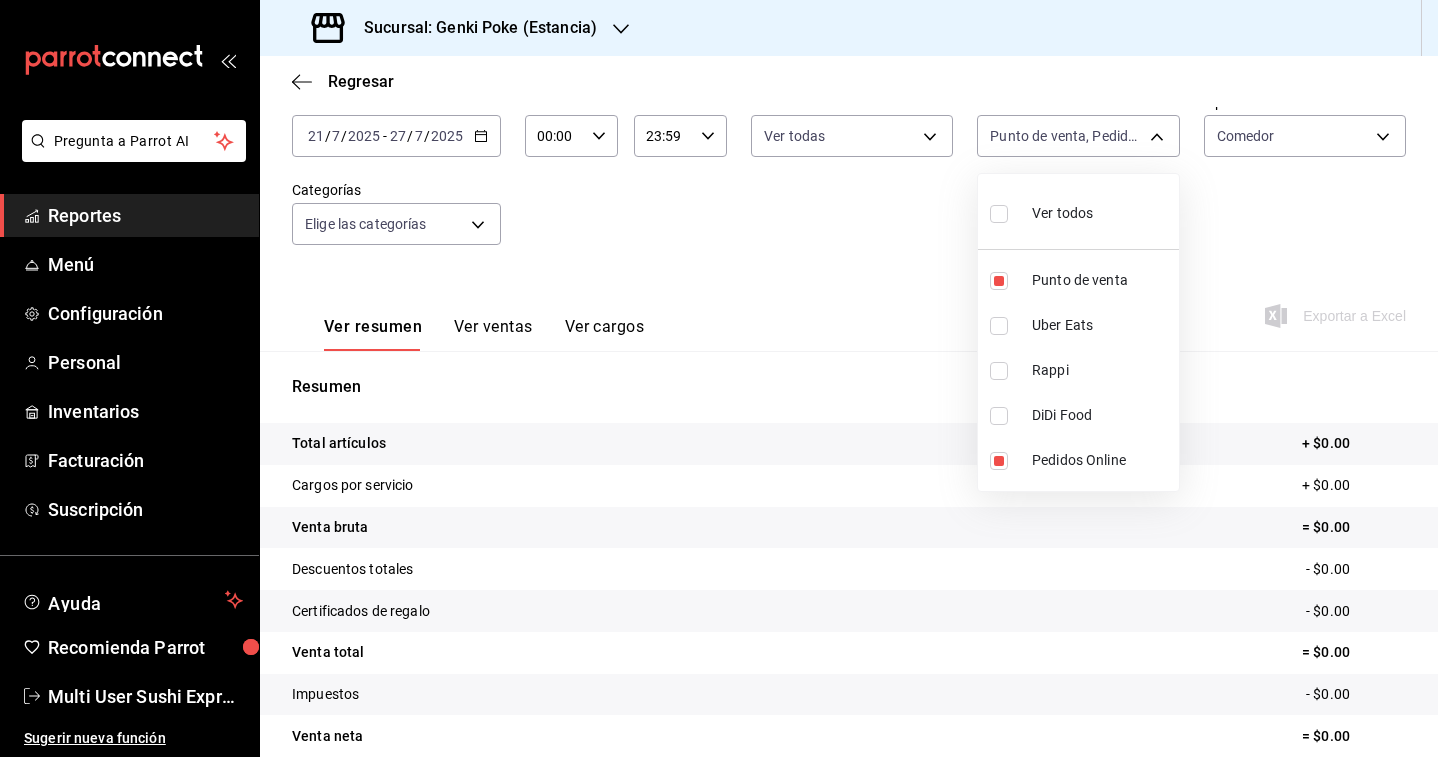 click at bounding box center (719, 378) 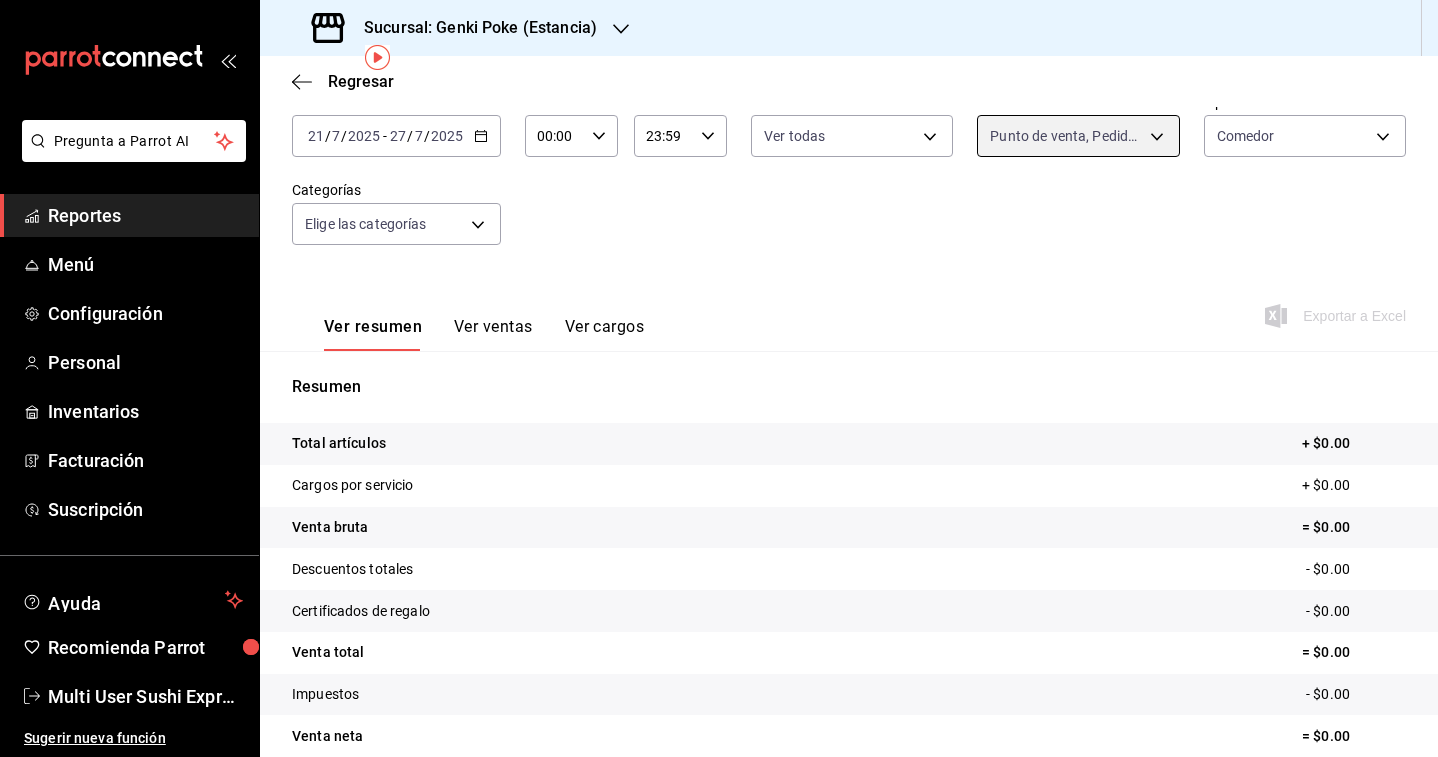 scroll, scrollTop: 0, scrollLeft: 0, axis: both 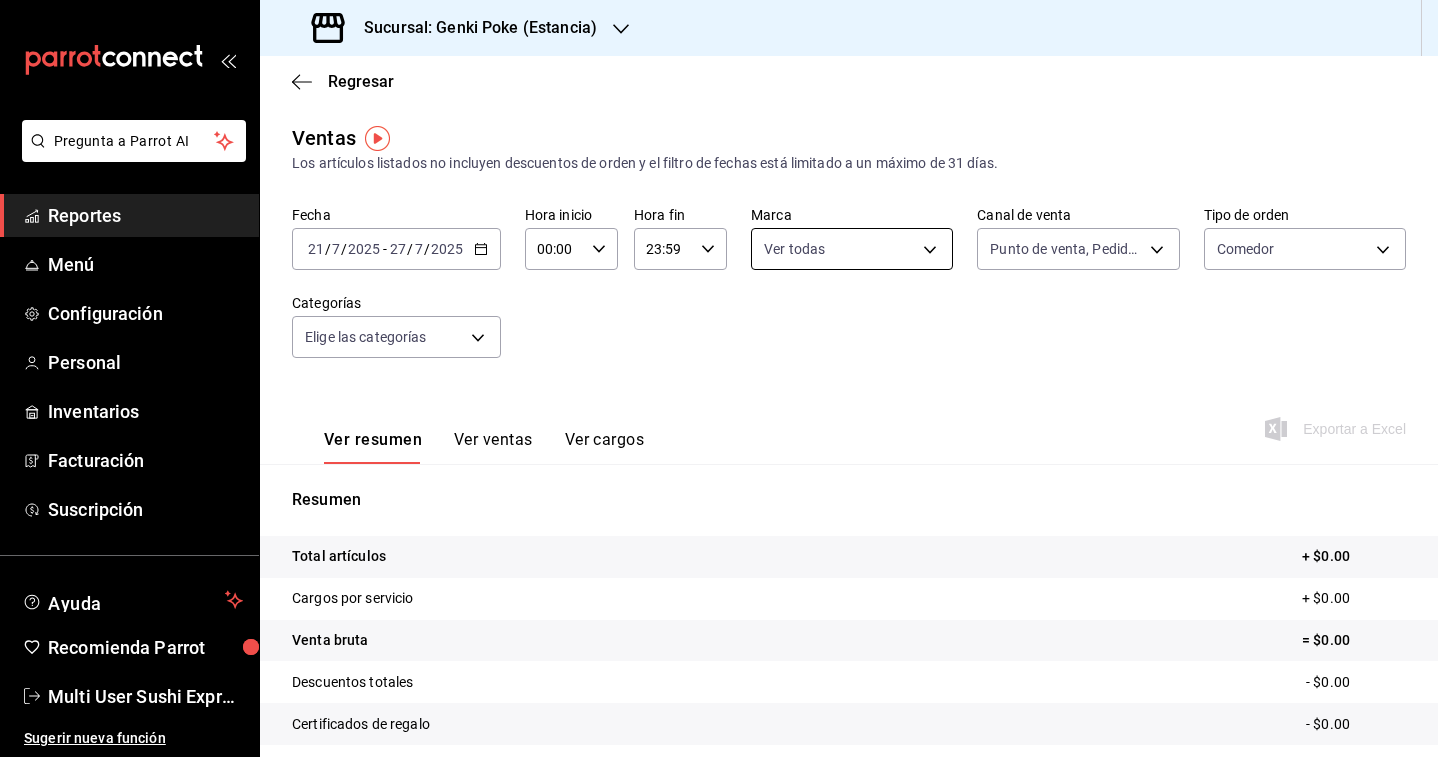 click on "Pregunta a Parrot AI Reportes   Menú   Configuración   Personal   Inventarios   Facturación   Suscripción   Ayuda Recomienda Parrot   Multi User Sushi Express   Sugerir nueva función   Sucursal: Genki Poke (Estancia) Regresar Ventas Los artículos listados no incluyen descuentos de orden y el filtro de fechas está limitado a un máximo de 31 días. Fecha [DATE] [DATE] - [DATE] [DATE] Hora inicio 00:00 Hora inicio Hora fin 23:59 Hora fin Marca Ver todas [UUID],[UUID],[UUID],[UUID],[UUID] Canal de venta Punto de venta, Pedidos Online PARROT,ONLINE Tipo de orden Comedor [UUID] Categorías Elige las categorías Ver resumen Ver ventas Ver cargos Exportar a Excel Resumen Total artículos + $[PRICE] Cargos por servicio + $[PRICE] Venta bruta = $[PRICE] Descuentos totales - $[PRICE] Certificados de regalo - $[PRICE] Venta total" at bounding box center (719, 378) 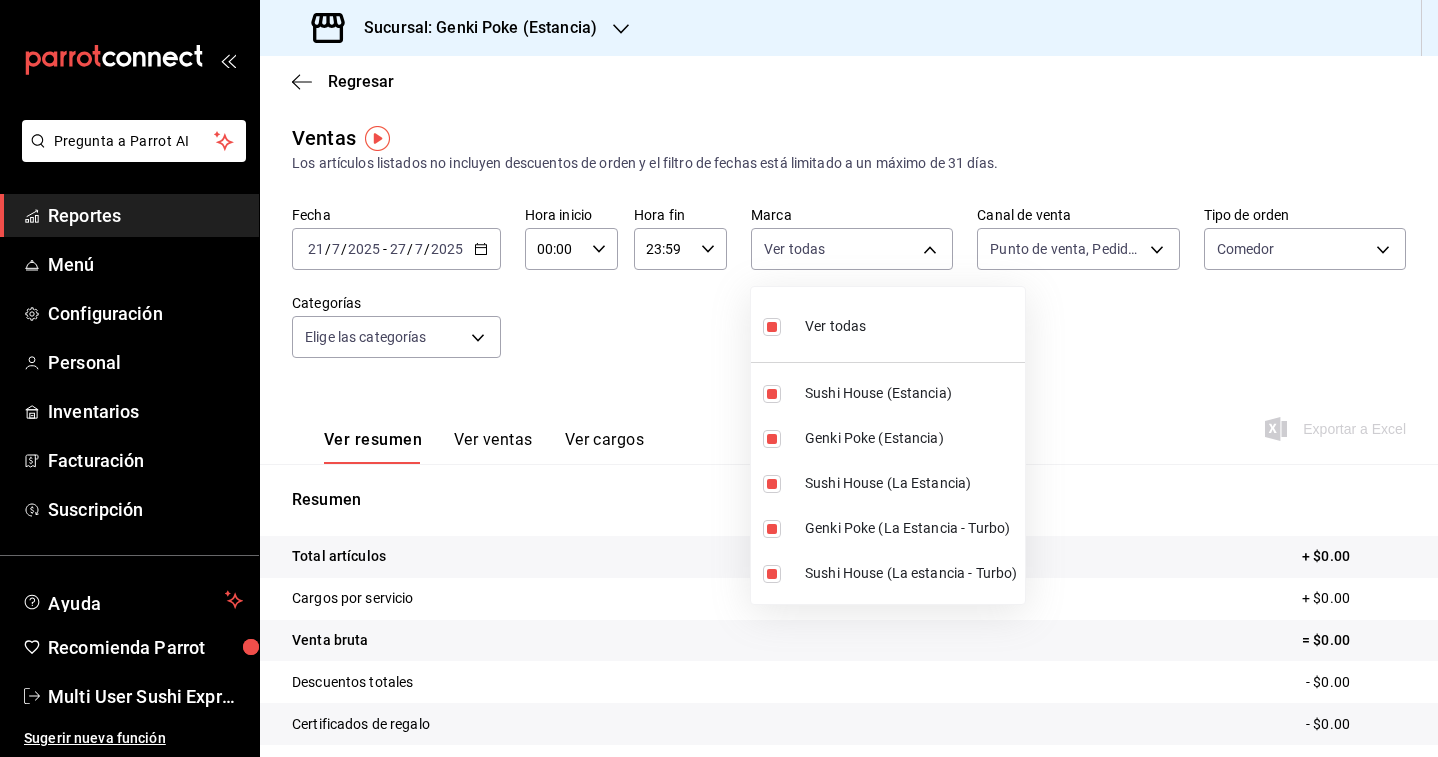 click at bounding box center [719, 378] 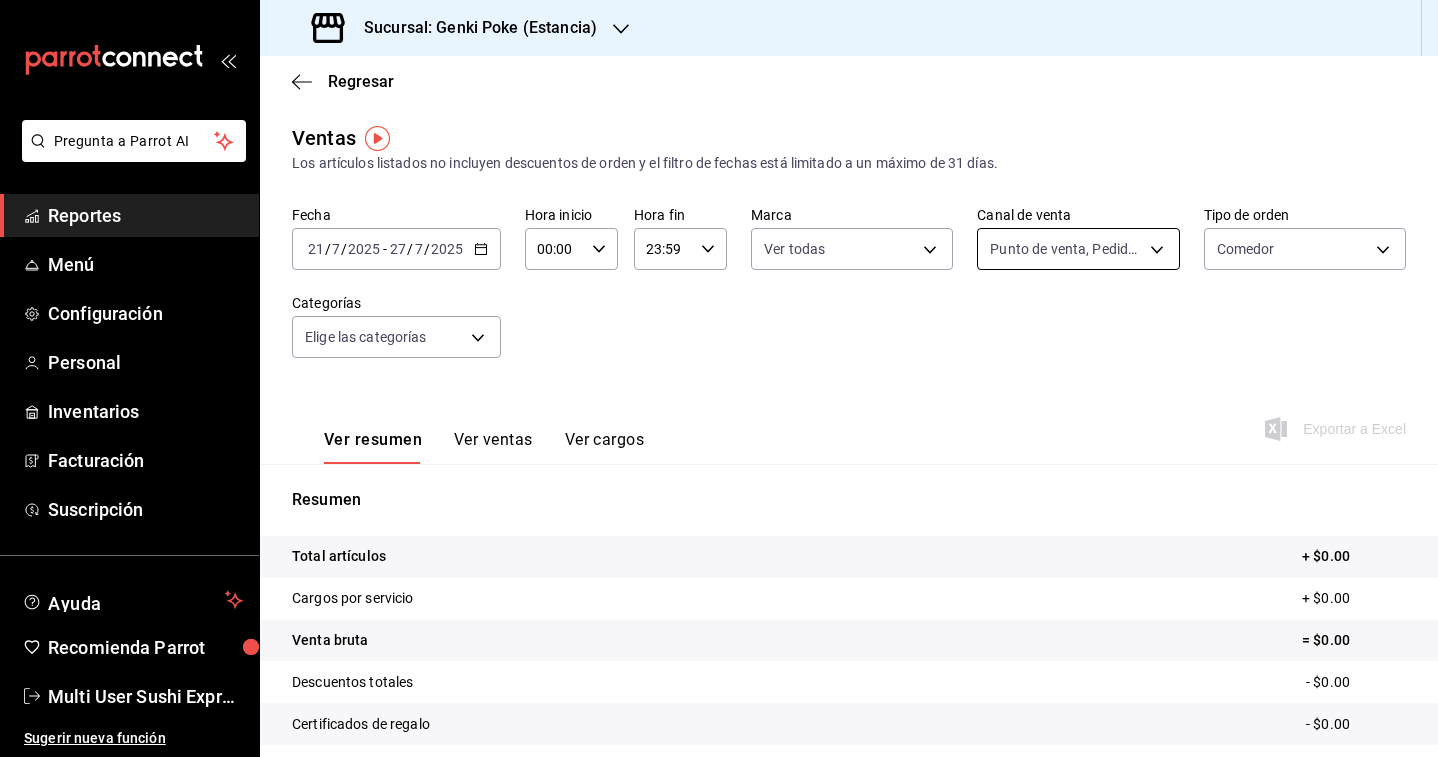 click on "Pregunta a Parrot AI Reportes   Menú   Configuración   Personal   Inventarios   Facturación   Suscripción   Ayuda Recomienda Parrot   Multi User Sushi Express   Sugerir nueva función   Sucursal: Genki Poke (Estancia) Regresar Ventas Los artículos listados no incluyen descuentos de orden y el filtro de fechas está limitado a un máximo de 31 días. Fecha [DATE] [DATE] - [DATE] [DATE] Hora inicio 00:00 Hora inicio Hora fin 23:59 Hora fin Marca Ver todas [UUID],[UUID],[UUID],[UUID],[UUID] Canal de venta Punto de venta, Pedidos Online PARROT,ONLINE Tipo de orden Comedor [UUID] Categorías Elige las categorías Ver resumen Ver ventas Ver cargos Exportar a Excel Resumen Total artículos + $[PRICE] Cargos por servicio + $[PRICE] Venta bruta = $[PRICE] Descuentos totales - $[PRICE] Certificados de regalo - $[PRICE] Venta total" at bounding box center [719, 378] 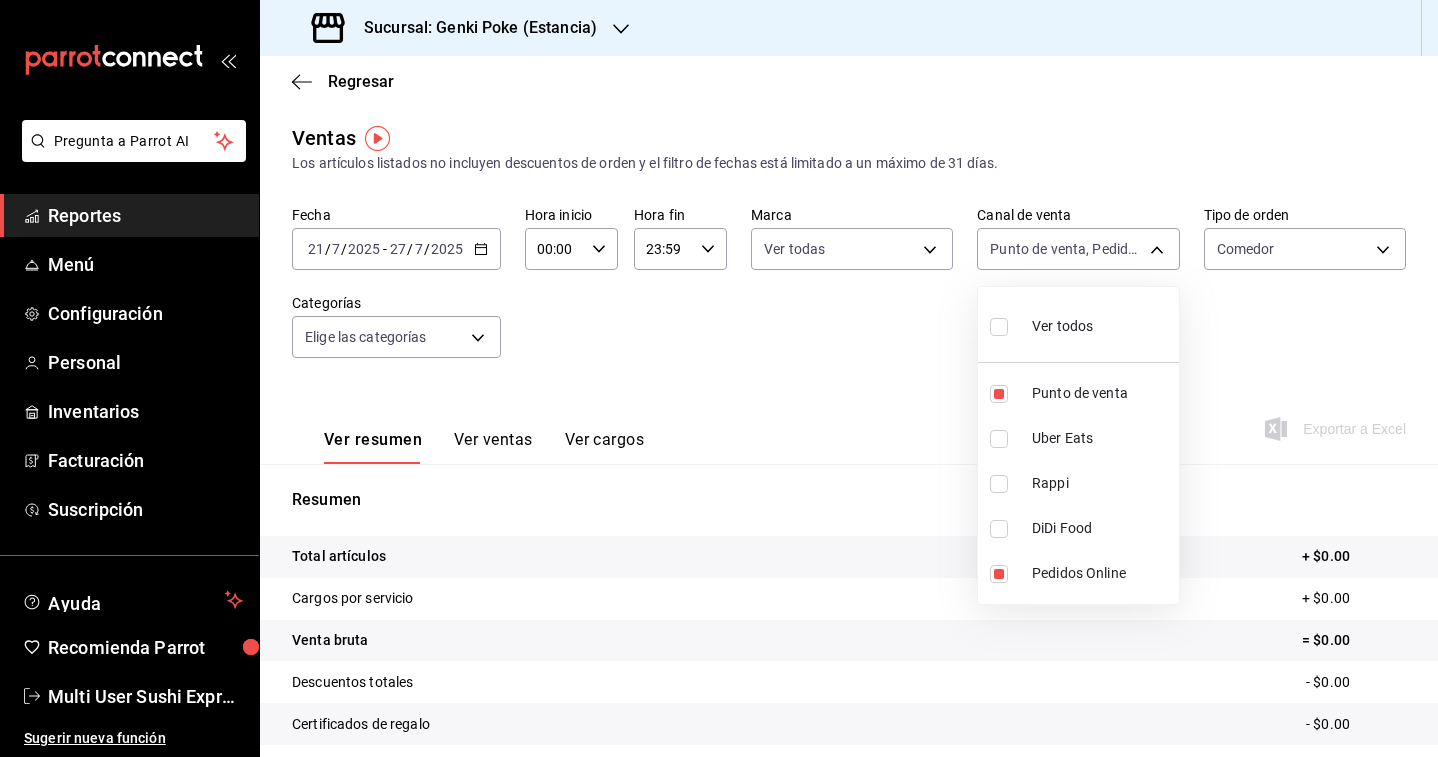 click at bounding box center [1003, 326] 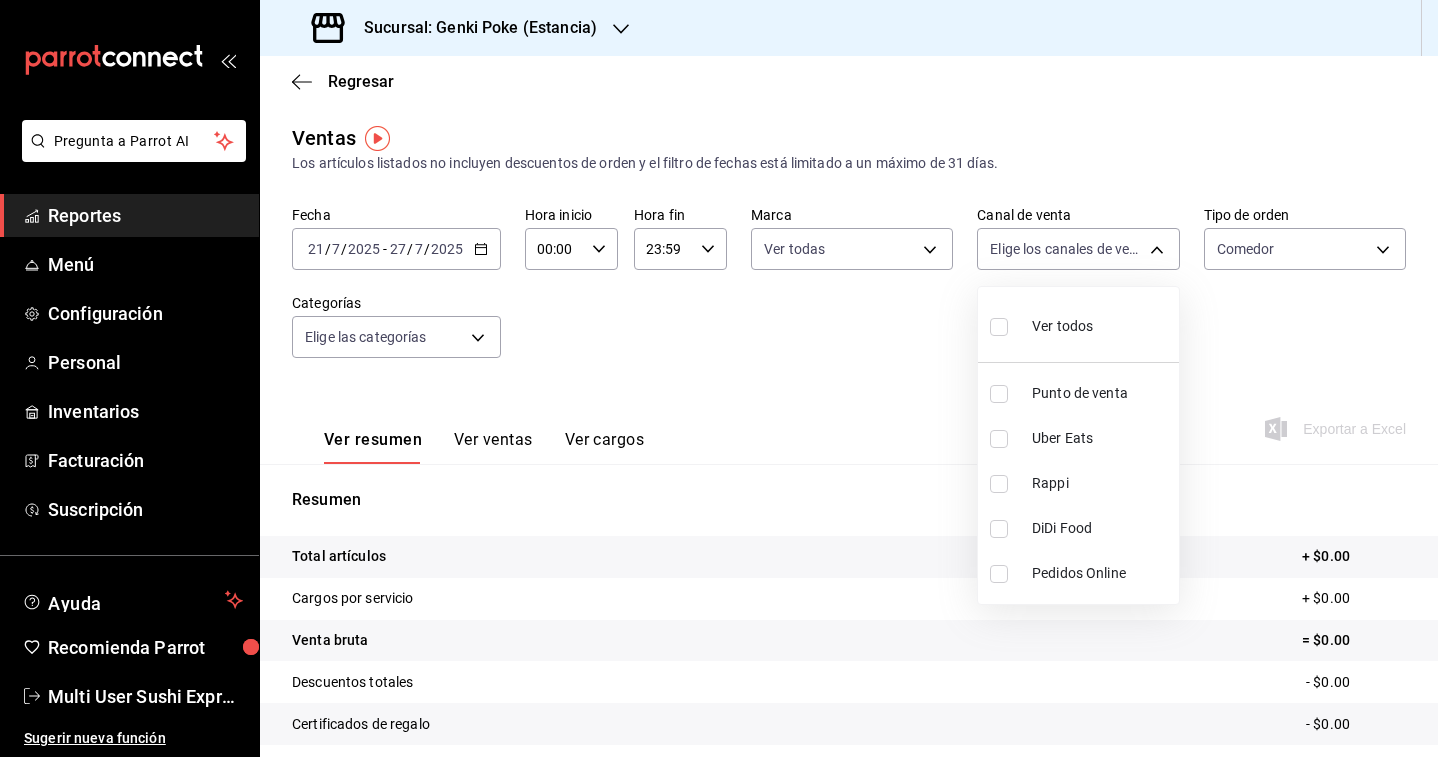 click at bounding box center (999, 327) 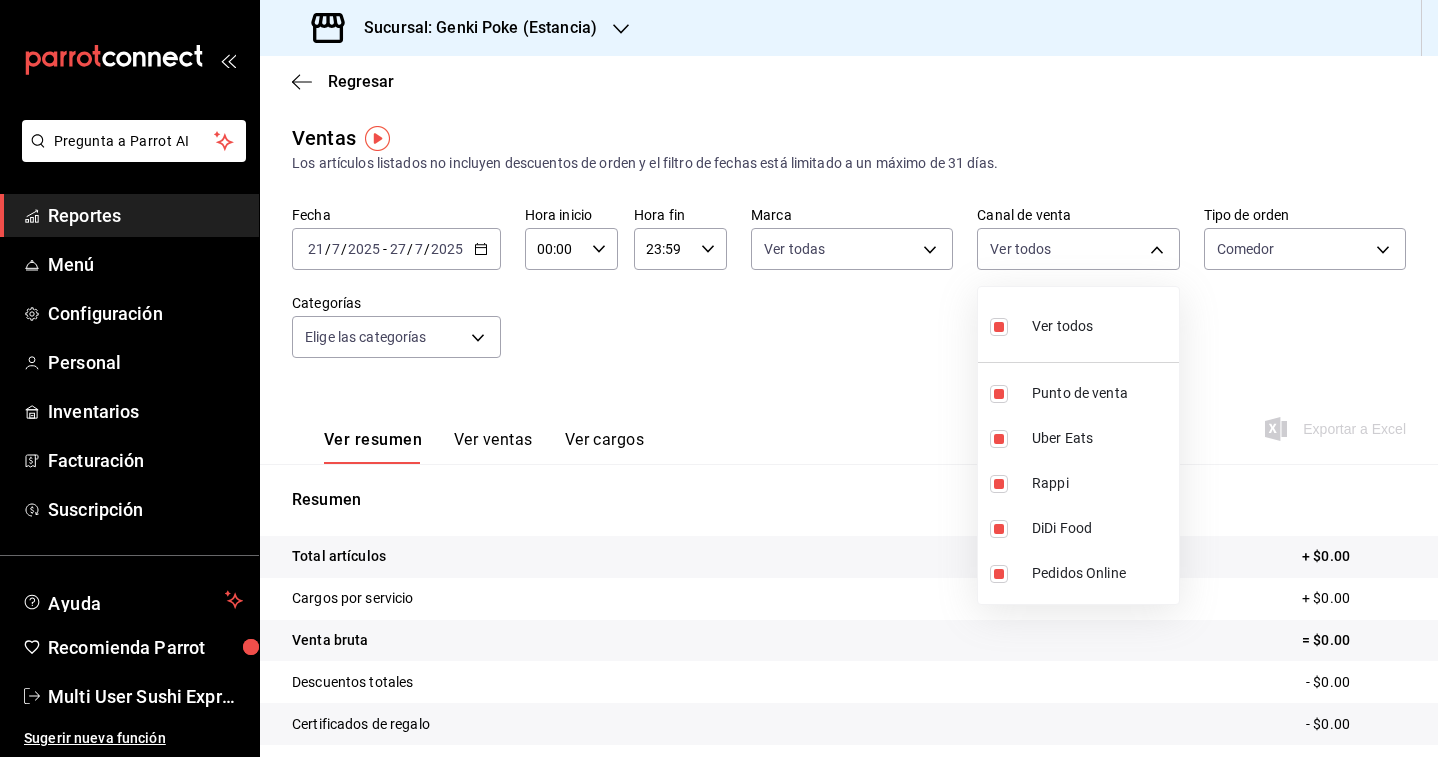 click at bounding box center (719, 378) 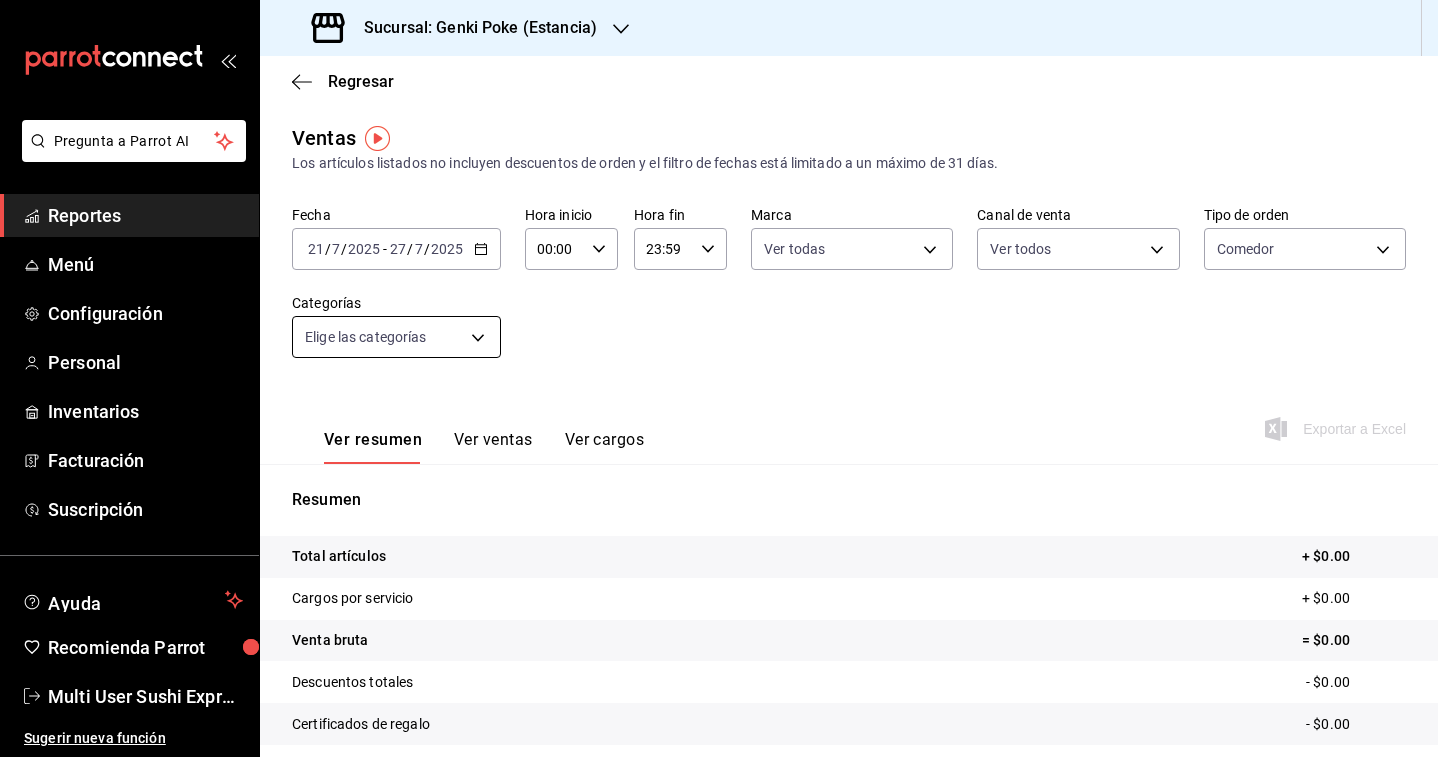 click on "Pregunta a Parrot AI Reportes   Menú   Configuración   Personal   Inventarios   Facturación   Suscripción   Ayuda Recomienda Parrot   Multi User Sushi Express   Sugerir nueva función   Sucursal: Genki Poke (Estancia) Regresar Ventas Los artículos listados no incluyen descuentos de orden y el filtro de fechas está limitado a un máximo de 31 días. Fecha [DATE] [DATE] - [DATE] [DATE] Hora inicio 00:00 Hora inicio Hora fin 23:59 Hora fin Marca Ver todas [UUID],[UUID],[UUID],[UUID],[UUID] Canal de venta Elige los canales de venta Tipo de orden Comedor [UUID] Categorías Elige las categorías Ver resumen Ver ventas Ver cargos Exportar a Excel Resumen Total artículos + $[PRICE] Cargos por servicio + $[PRICE] Venta bruta = $[PRICE] Descuentos totales - $[PRICE] Certificados de regalo - $[PRICE]" at bounding box center (719, 378) 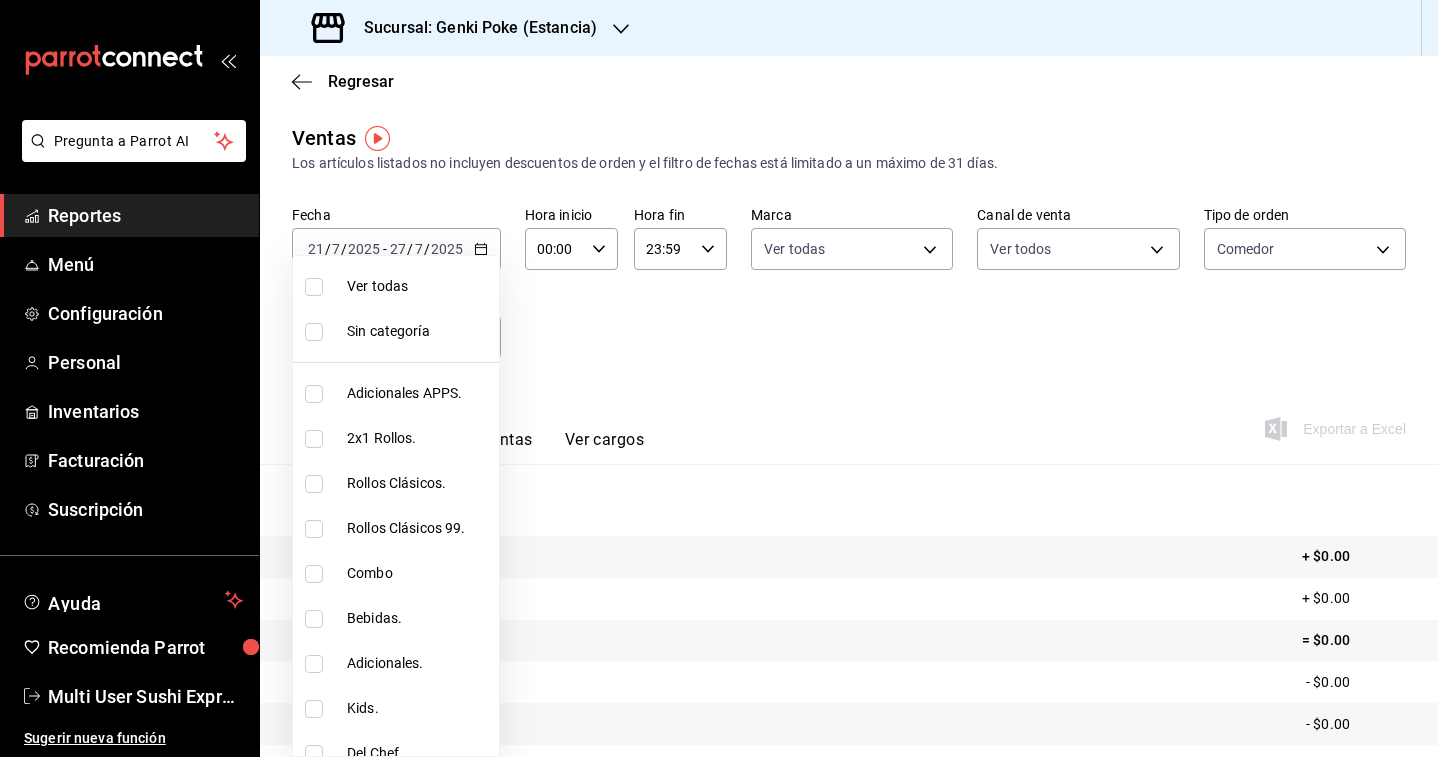 click at bounding box center (314, 287) 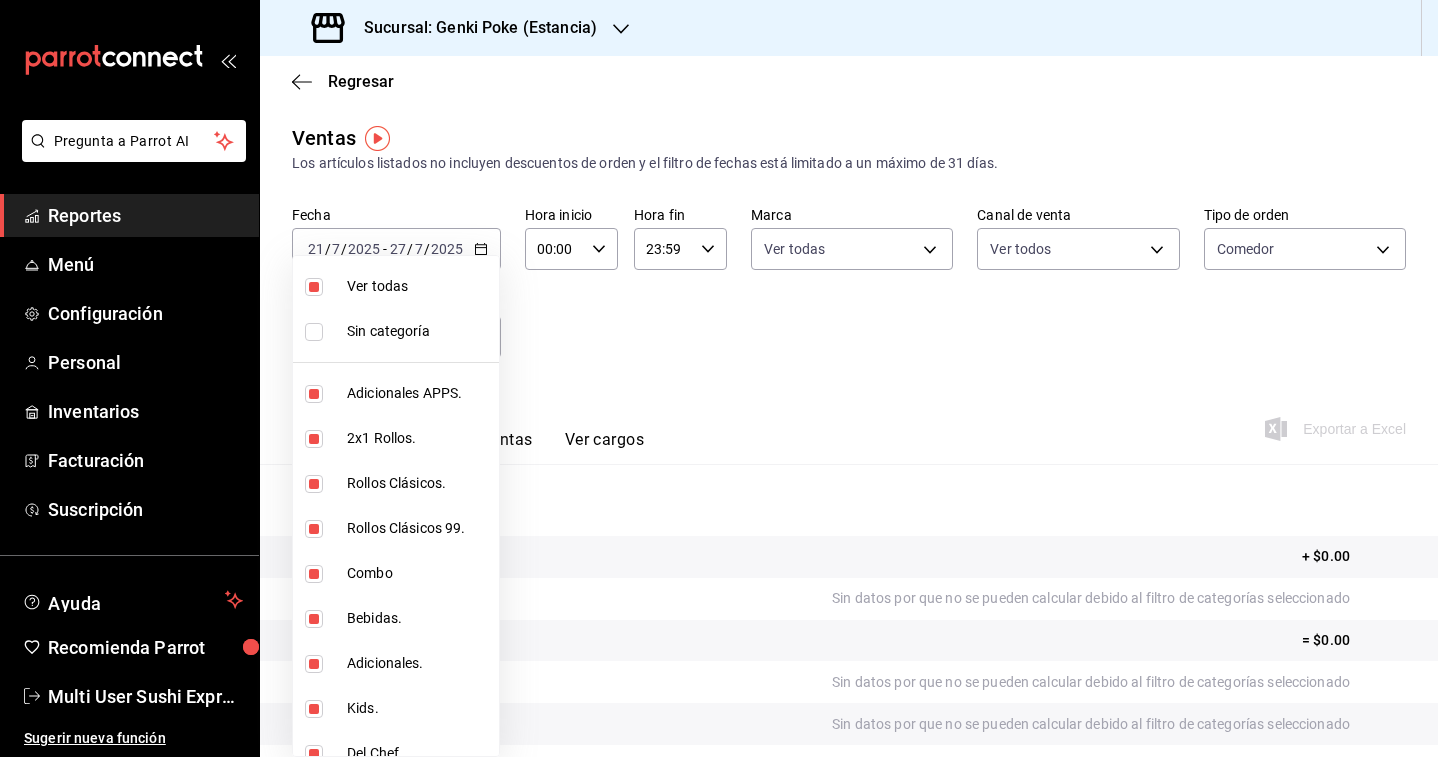 click at bounding box center [719, 378] 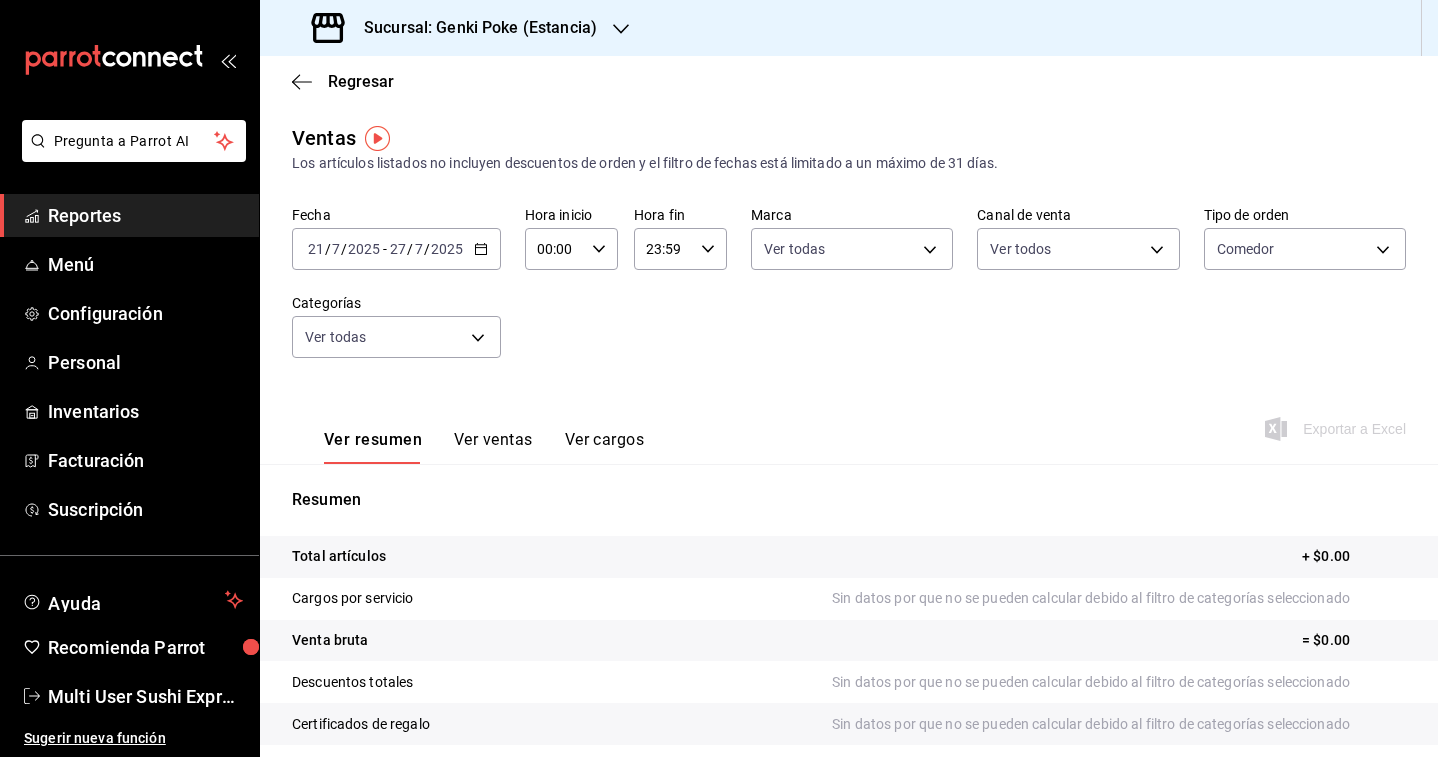 click on "[DATE] [DATE]" at bounding box center (426, 249) 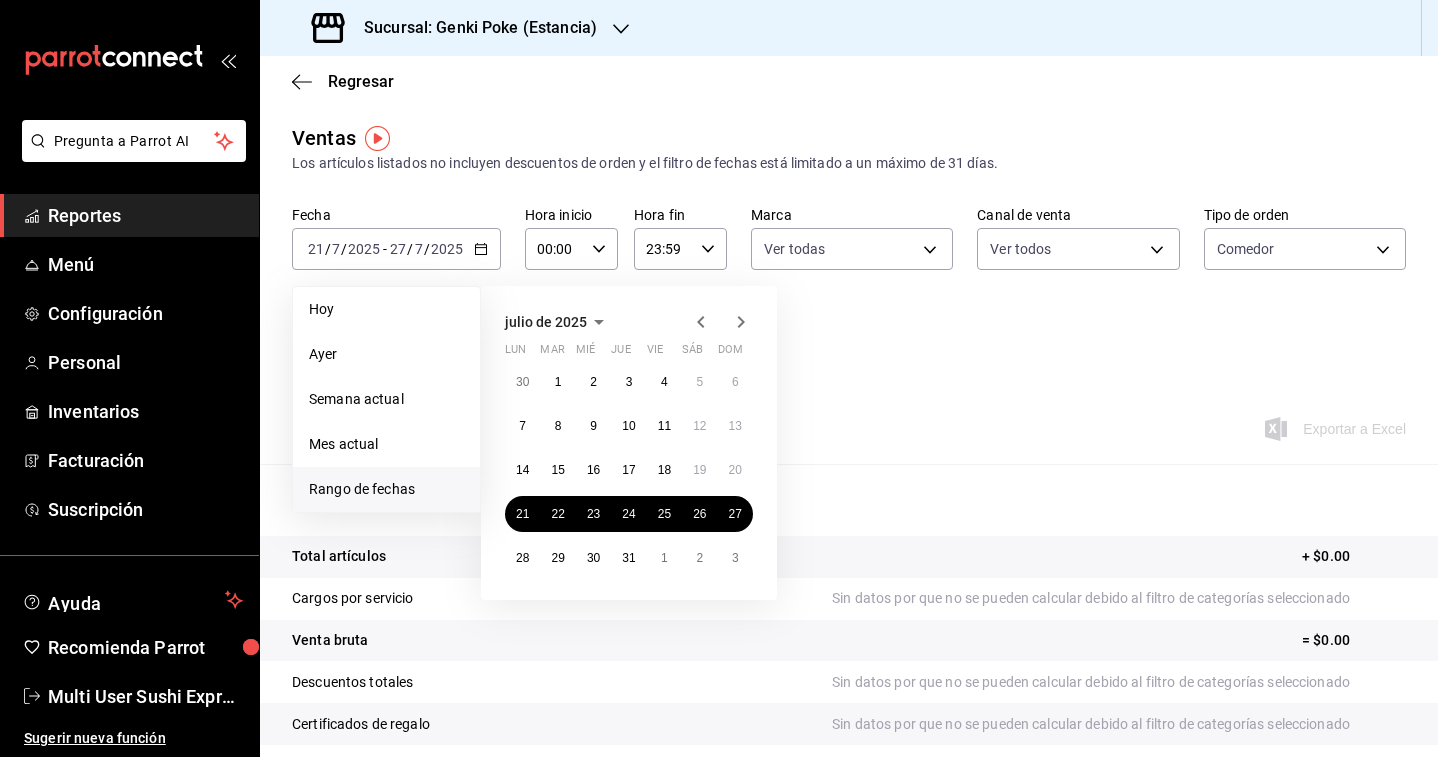 click on "Ver resumen Ver ventas Ver cargos Exportar a Excel" at bounding box center [849, 423] 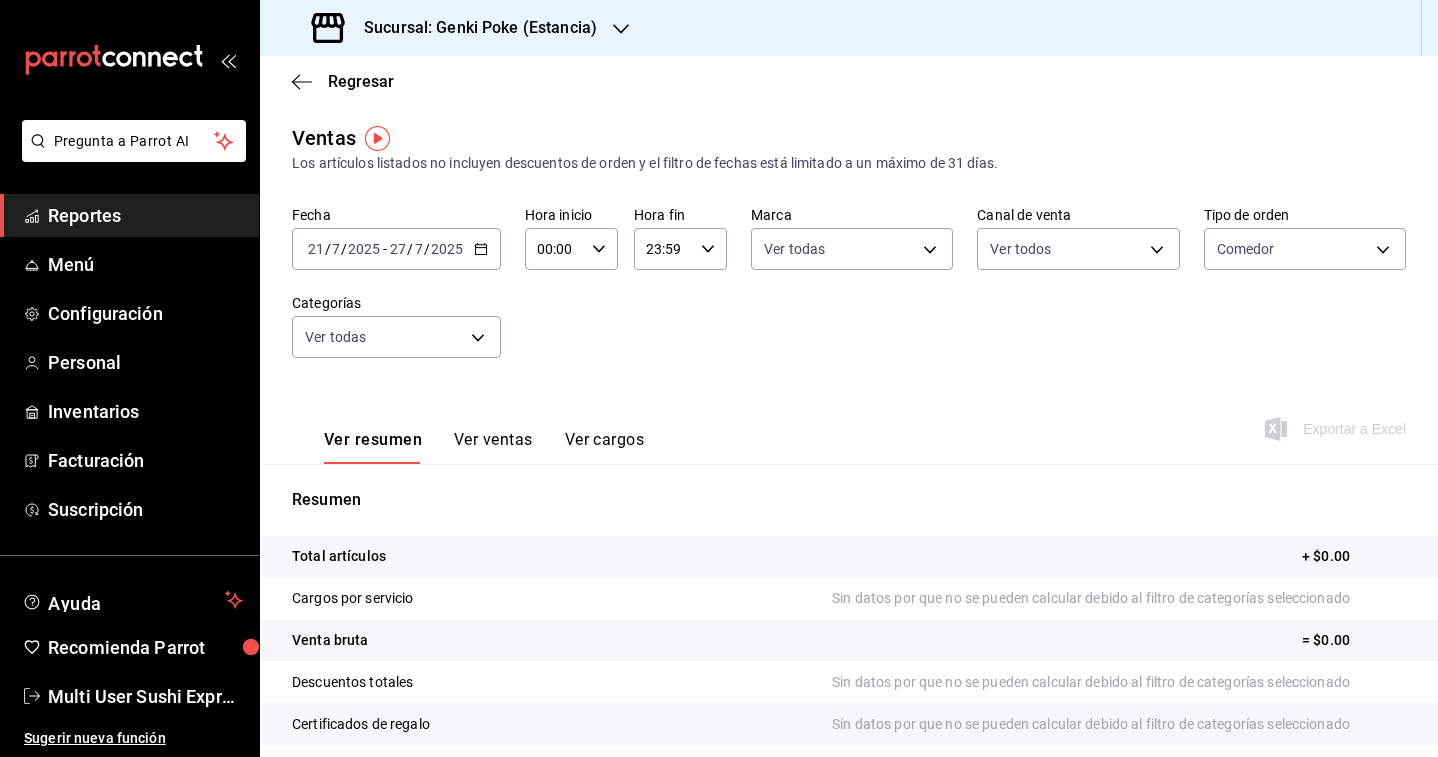 click on "Sucursal: Genki Poke (Estancia)" at bounding box center [472, 28] 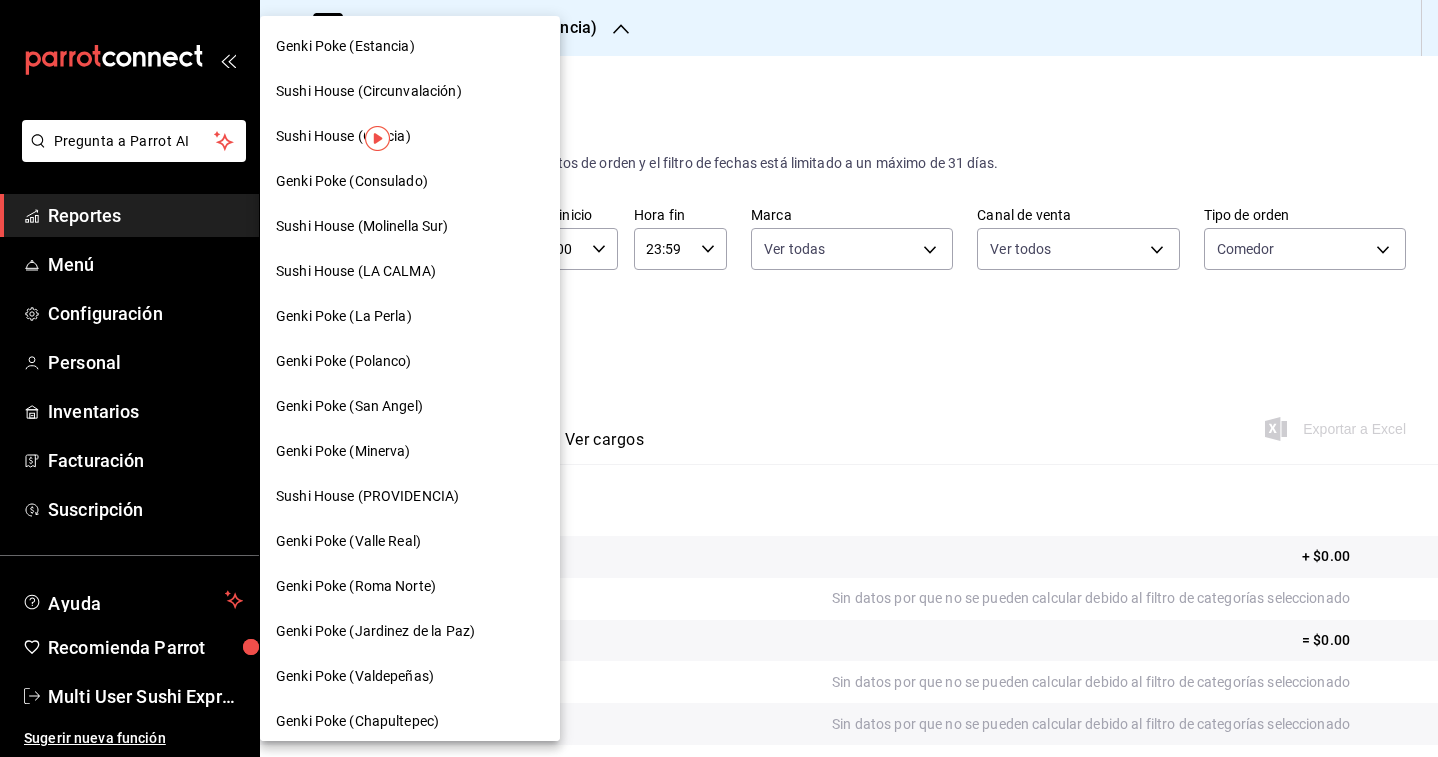 click on "Sushi House (Circunvalación)" at bounding box center (410, 91) 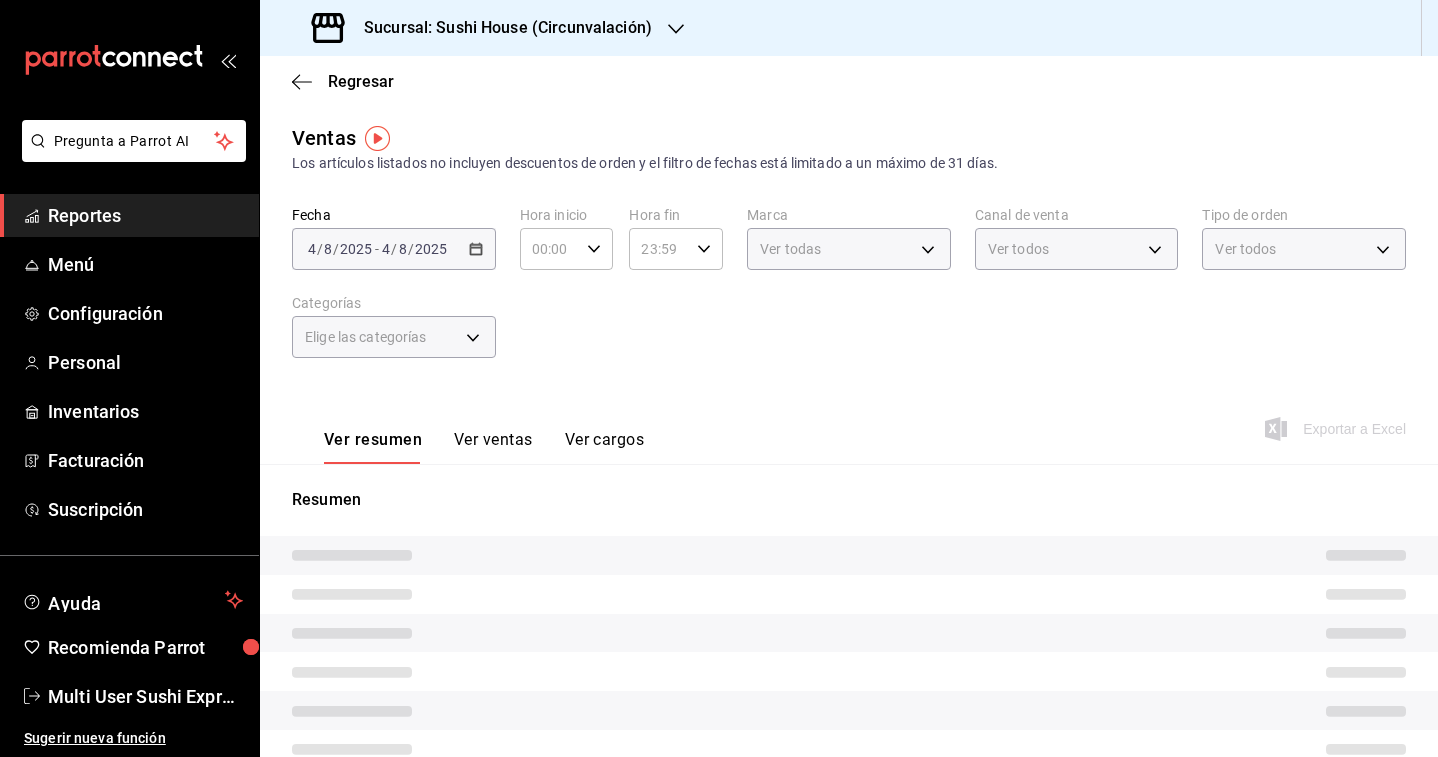 type on "PARROT,UBER_EATS,RAPPI,DIDI_FOOD,ONLINE" 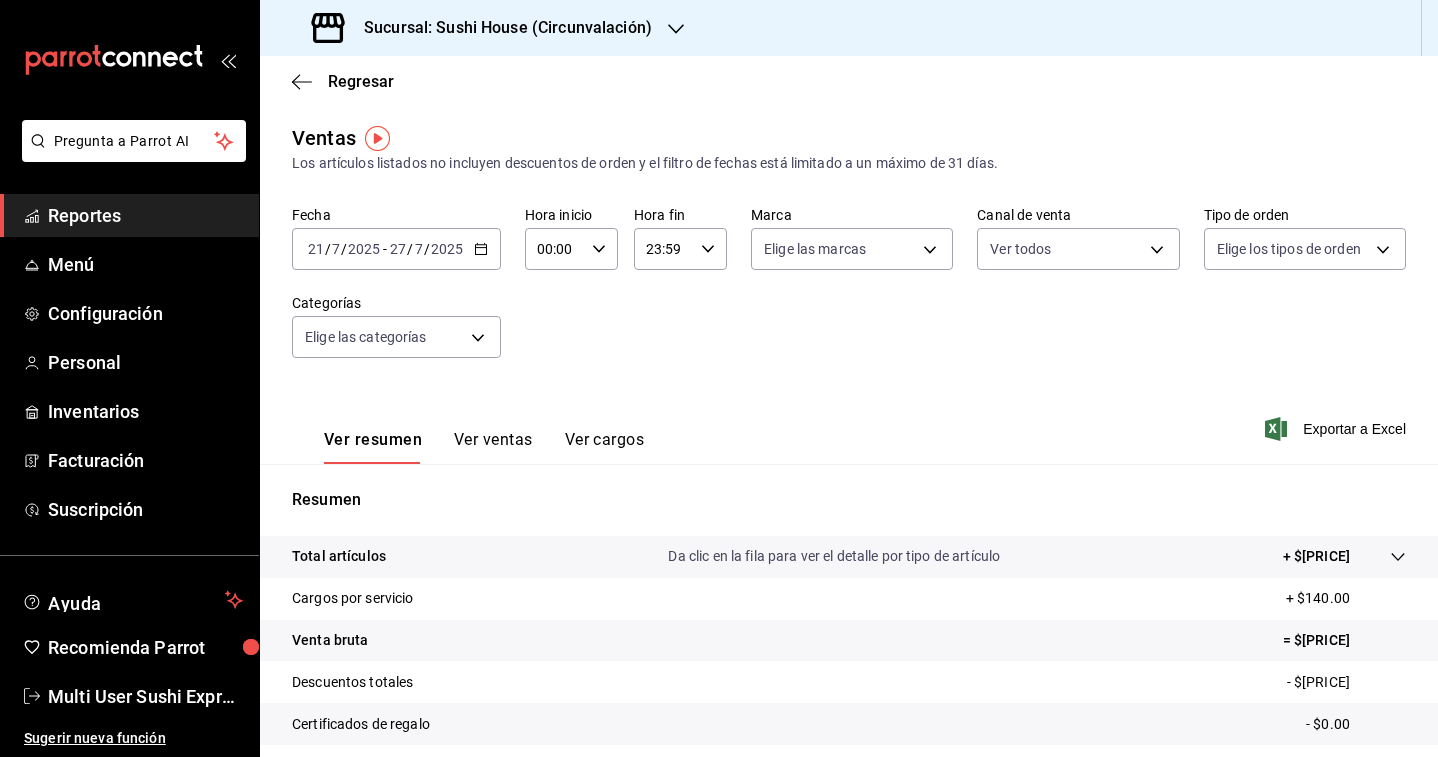 click on "Sucursal: Sushi House (Circunvalación)" at bounding box center (500, 28) 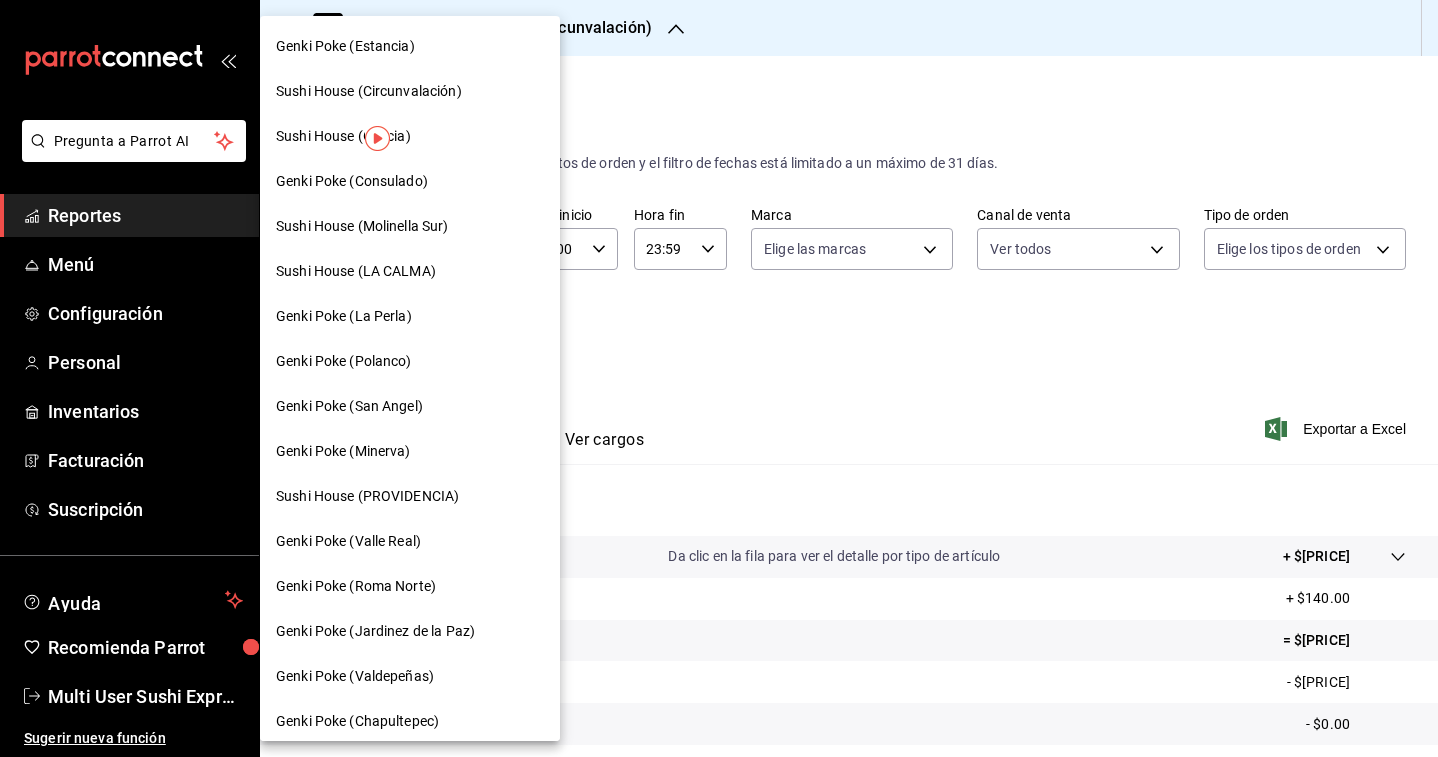 click on "Genki Poke (Estancia)" at bounding box center (345, 46) 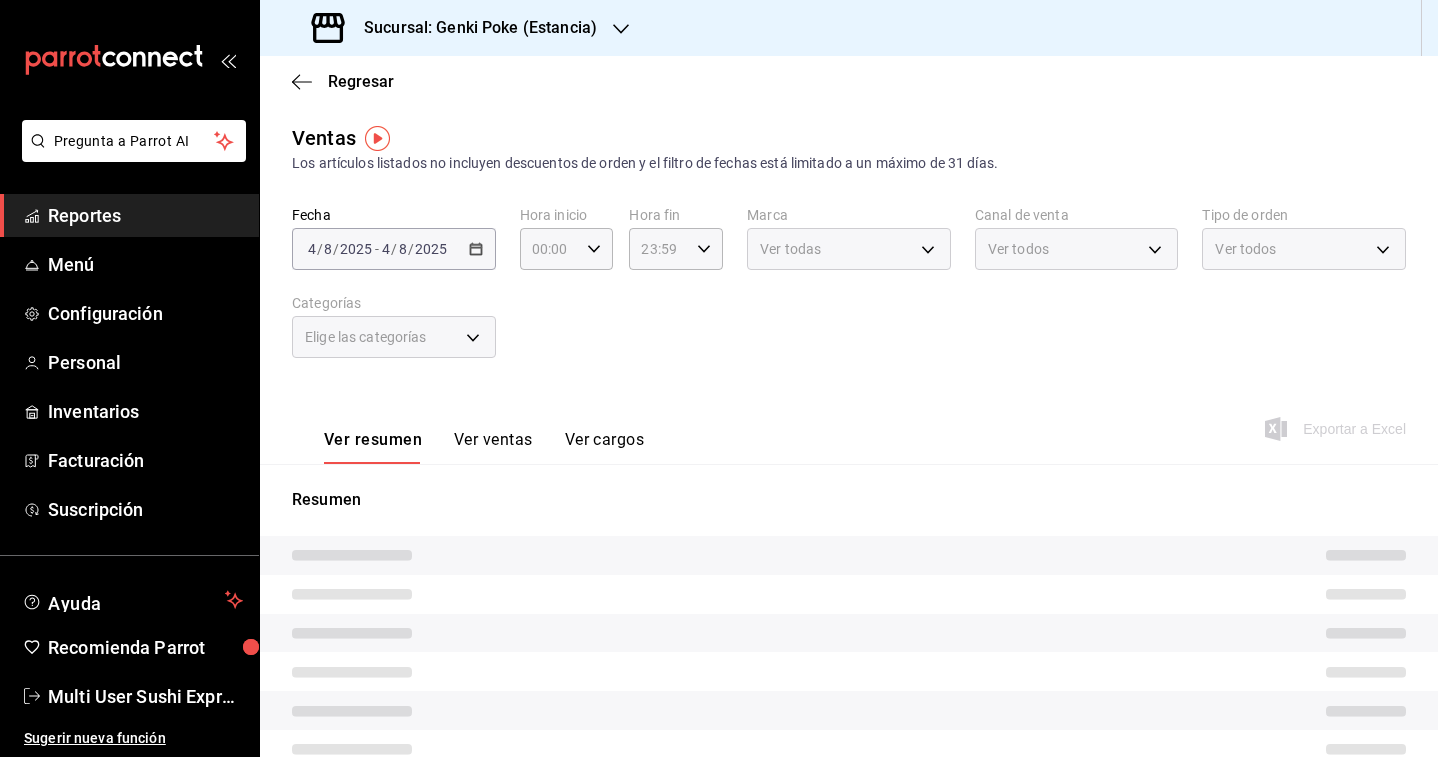 type on "PARROT,UBER_EATS,RAPPI,DIDI_FOOD,ONLINE" 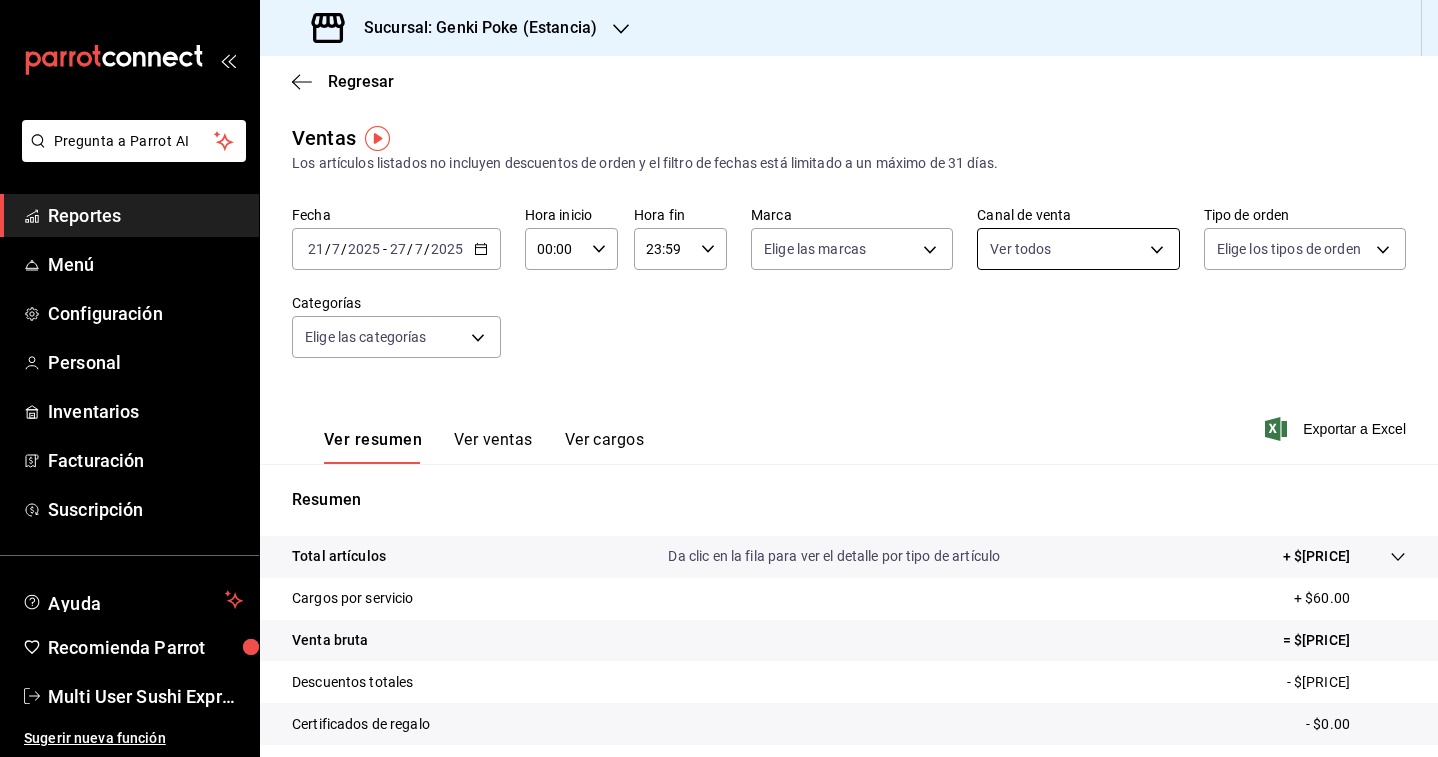 click on "Pregunta a Parrot AI Reportes   Menú   Configuración   Personal   Inventarios   Facturación   Suscripción   Ayuda Recomienda Parrot   Multi User Sushi Express   Sugerir nueva función   Sucursal: Genki Poke (Estancia) Regresar Ventas Los artículos listados no incluyen descuentos de orden y el filtro de fechas está limitado a un máximo de 31 días. Fecha [DATE] [DATE] - [DATE] [DATE] Hora inicio 00:00 Hora inicio Hora fin 23:59 Hora fin Marca Elige las marcas Canal de venta Ver todos PARROT,UBER_EATS,RAPPI,DIDI_FOOD,ONLINE Tipo de orden Elige los tipos de orden Categorías Elige las categorías Ver resumen Ver ventas Ver cargos Exportar a Excel Resumen Total artículos Da clic en la fila para ver el detalle por tipo de artículo + $[PRICE] Cargos por servicio + $[PRICE] Venta bruta = $[PRICE] Descuentos totales - $[PRICE] Certificados de regalo - $[PRICE] Venta total = $[PRICE] Impuestos - $[PRICE] Venta neta = $[PRICE] GANA 1 MES GRATIS EN TU SUSCRIPCIÓN AQUÍ Reportes" at bounding box center (719, 378) 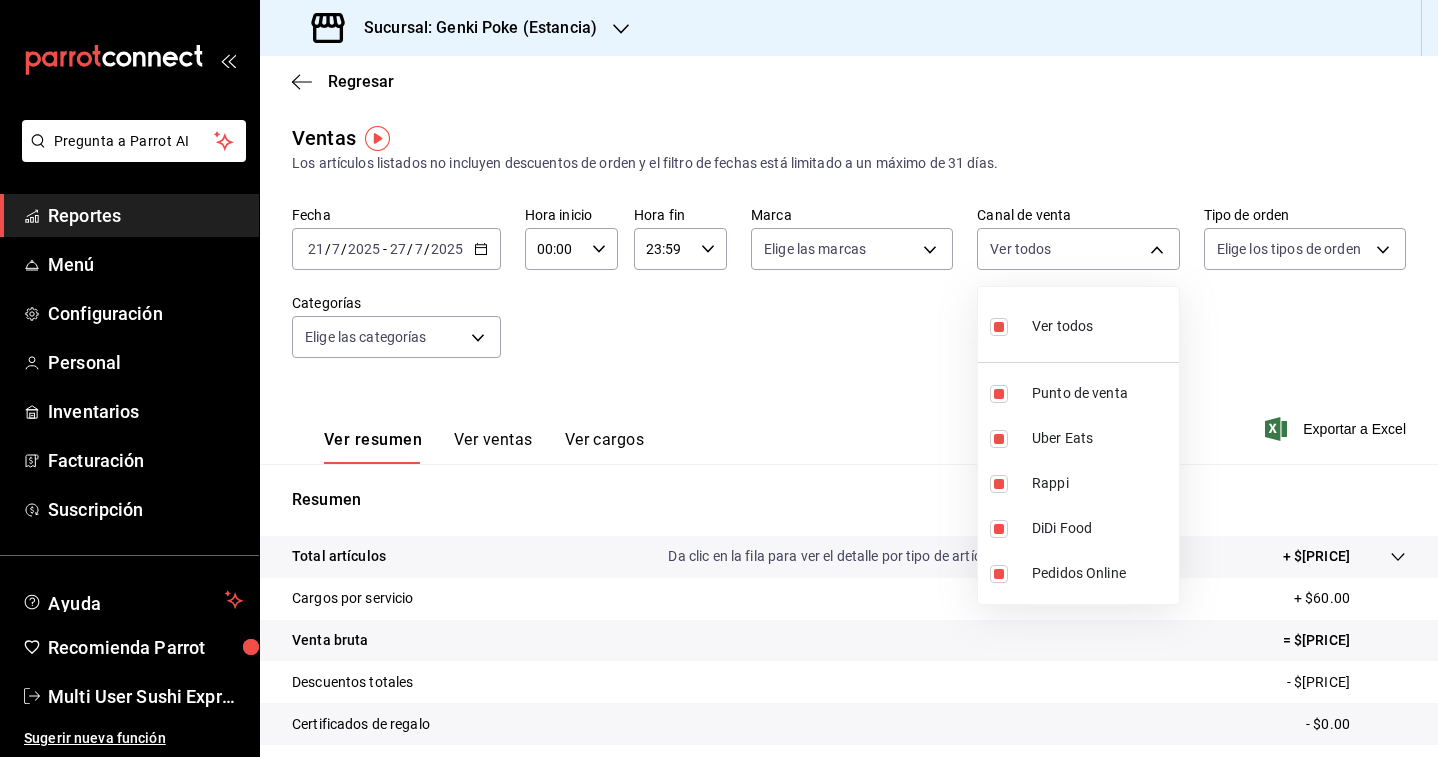 click at bounding box center [719, 378] 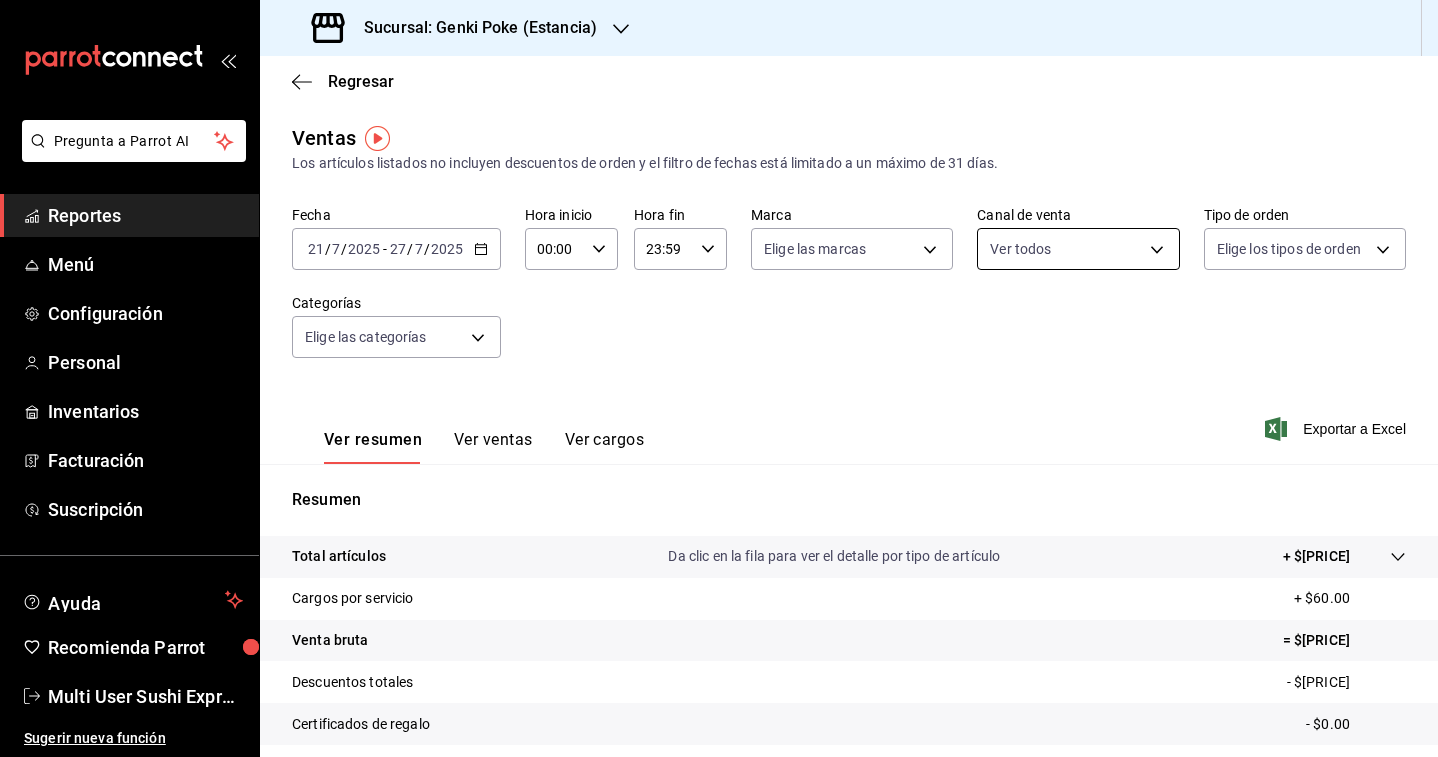 click on "Pregunta a Parrot AI Reportes   Menú   Configuración   Personal   Inventarios   Facturación   Suscripción   Ayuda Recomienda Parrot   Multi User Sushi Express   Sugerir nueva función   Sucursal: Genki Poke (Estancia) Regresar Ventas Los artículos listados no incluyen descuentos de orden y el filtro de fechas está limitado a un máximo de 31 días. Fecha [DATE] [DATE] - [DATE] [DATE] Hora inicio 00:00 Hora inicio Hora fin 23:59 Hora fin Marca Elige las marcas Canal de venta Ver todos PARROT,UBER_EATS,RAPPI,DIDI_FOOD,ONLINE Tipo de orden Elige los tipos de orden Categorías Elige las categorías Ver resumen Ver ventas Ver cargos Exportar a Excel Resumen Total artículos Da clic en la fila para ver el detalle por tipo de artículo + $[PRICE] Cargos por servicio + $[PRICE] Venta bruta = $[PRICE] Descuentos totales - $[PRICE] Certificados de regalo - $[PRICE] Venta total = $[PRICE] Impuestos - $[PRICE] Venta neta = $[PRICE] GANA 1 MES GRATIS EN TU SUSCRIPCIÓN AQUÍ Reportes" at bounding box center (719, 378) 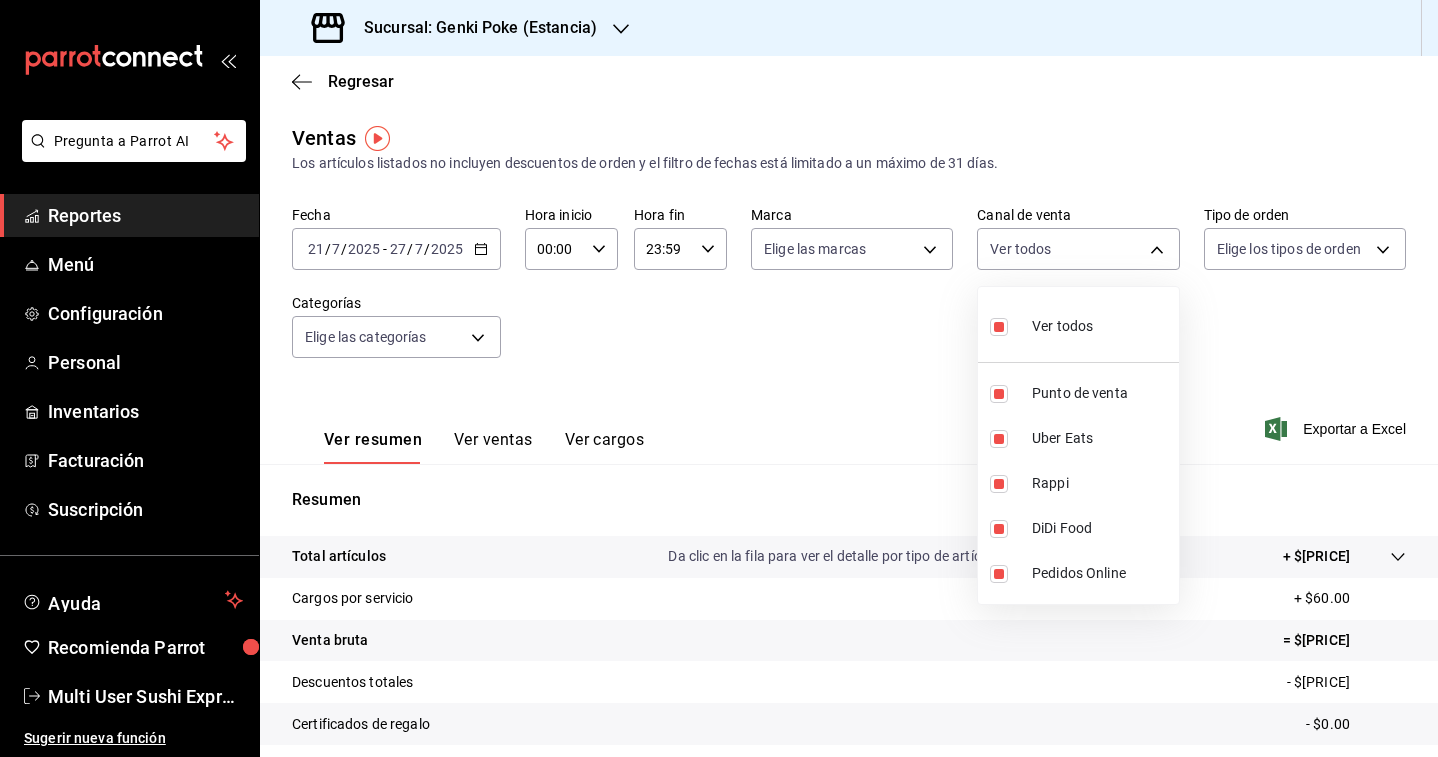 click at bounding box center [999, 327] 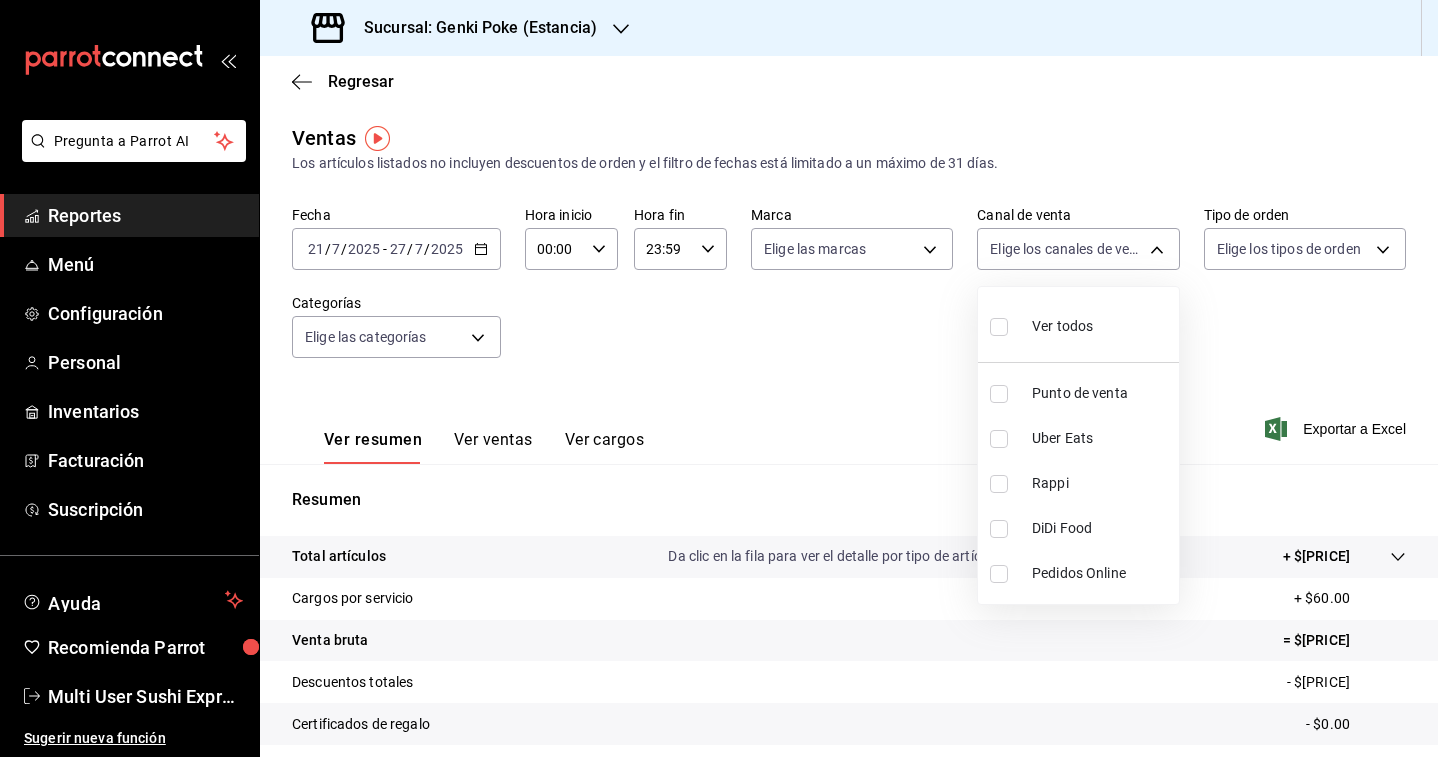 click at bounding box center (999, 394) 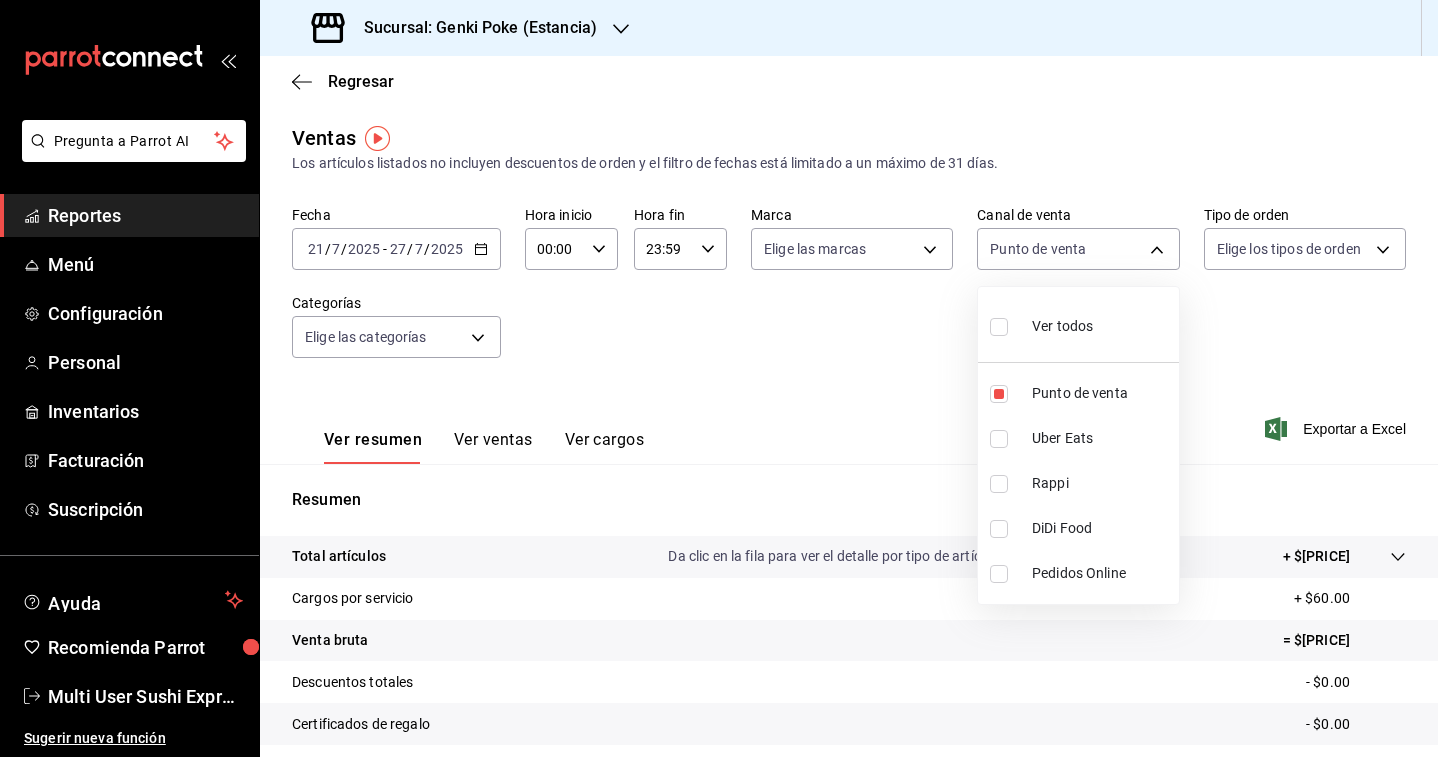 click at bounding box center (719, 378) 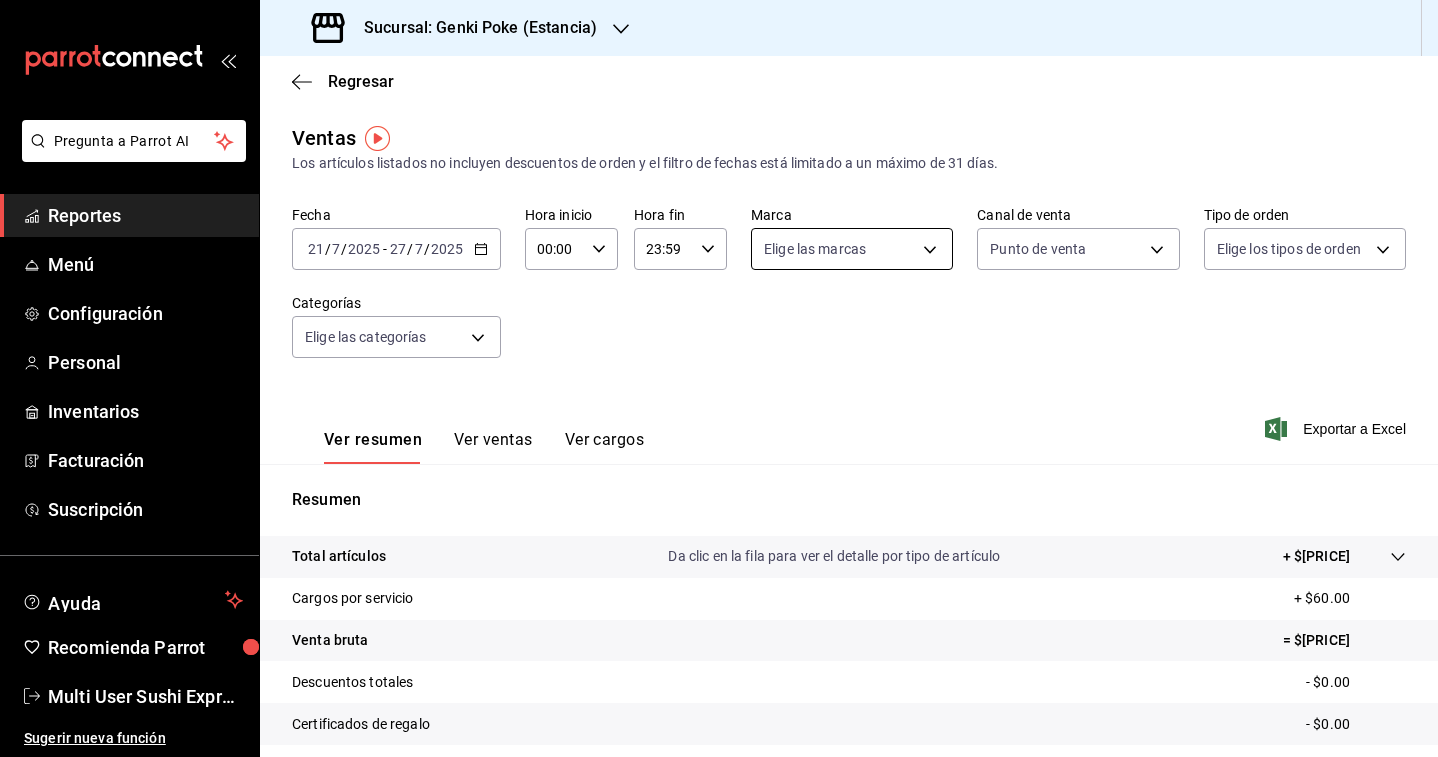 click on "Pregunta a Parrot AI Reportes   Menú   Configuración   Personal   Inventarios   Facturación   Suscripción   Ayuda Recomienda Parrot   Multi User Sushi Express   Sugerir nueva función   Sucursal: Genki Poke (Estancia) Regresar Ventas Los artículos listados no incluyen descuentos de orden y el filtro de fechas está limitado a un máximo de 31 días. Fecha [DATE] [DATE] - [DATE] [DATE] Hora inicio 00:00 Hora inicio Hora fin 23:59 Hora fin Marca Elige las marcas Canal de venta Punto de venta PARROT Tipo de orden Elige los tipos de orden Categorías Elige las categorías Ver resumen Ver ventas Ver cargos Exportar a Excel Resumen Total artículos Da clic en la fila para ver el detalle por tipo de artículo + $[PRICE] Cargos por servicio + $[PRICE] Venta bruta = $[PRICE] Descuentos totales - $[PRICE] Certificados de regalo - $[PRICE] Venta total = $[PRICE] Impuestos - $[PRICE] Venta neta = $[PRICE] GANA 1 MES GRATIS EN TU SUSCRIPCIÓN AQUÍ Ver video tutorial Ir a video Reportes   Menú" at bounding box center [719, 378] 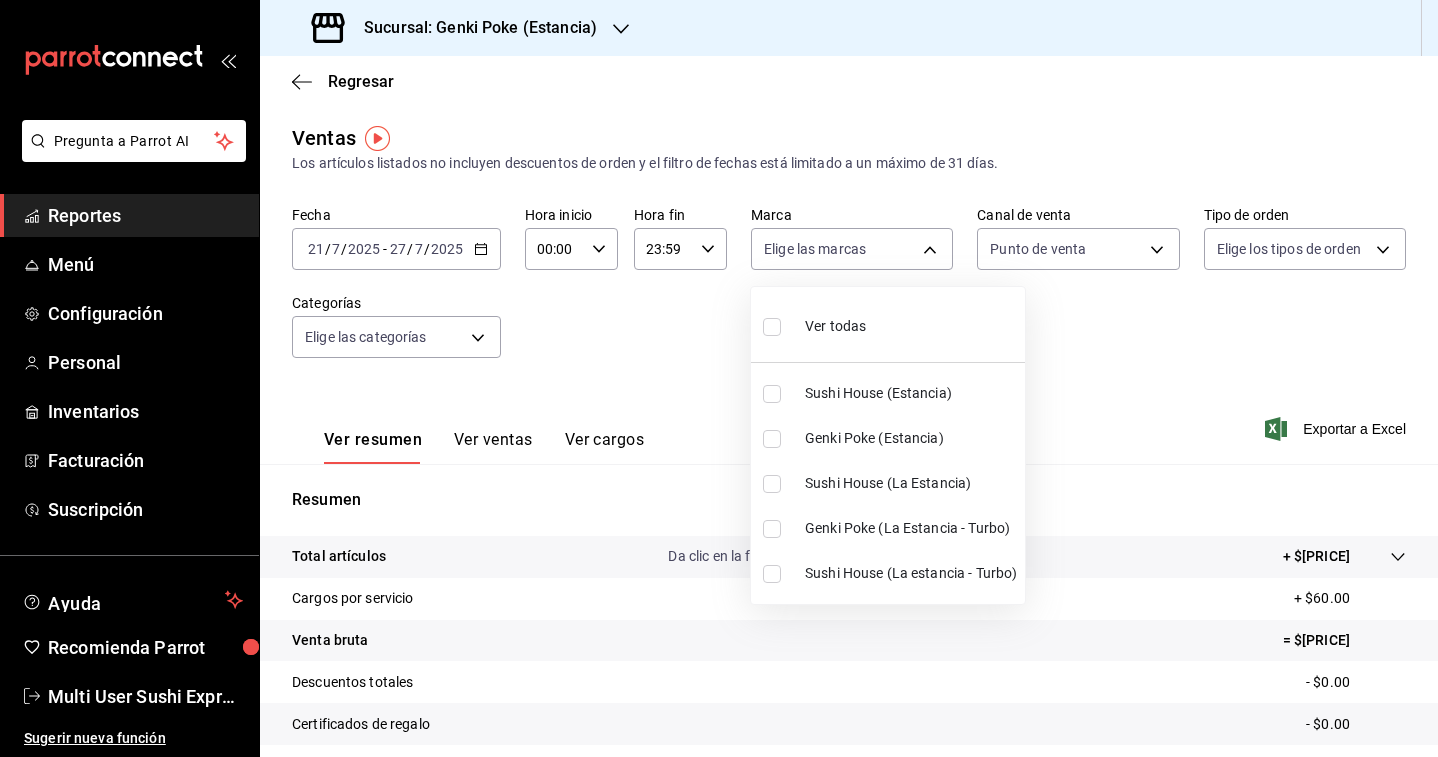 click at bounding box center (719, 378) 